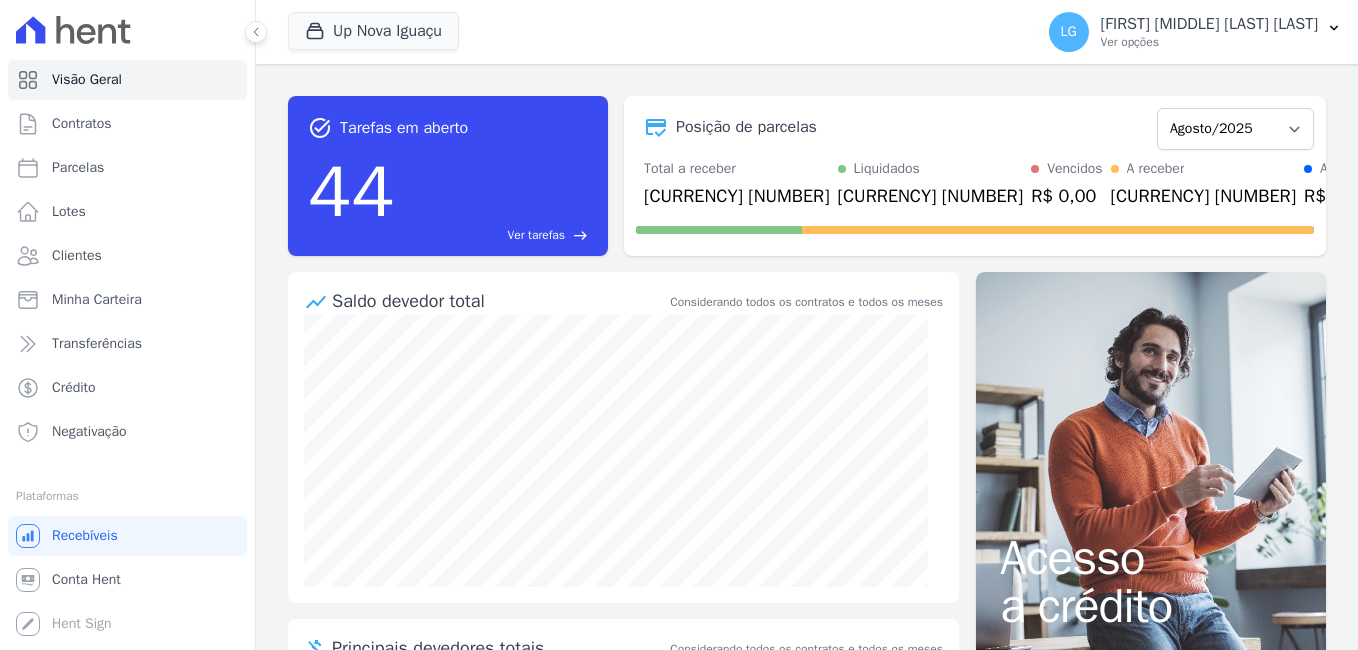 scroll, scrollTop: 0, scrollLeft: 0, axis: both 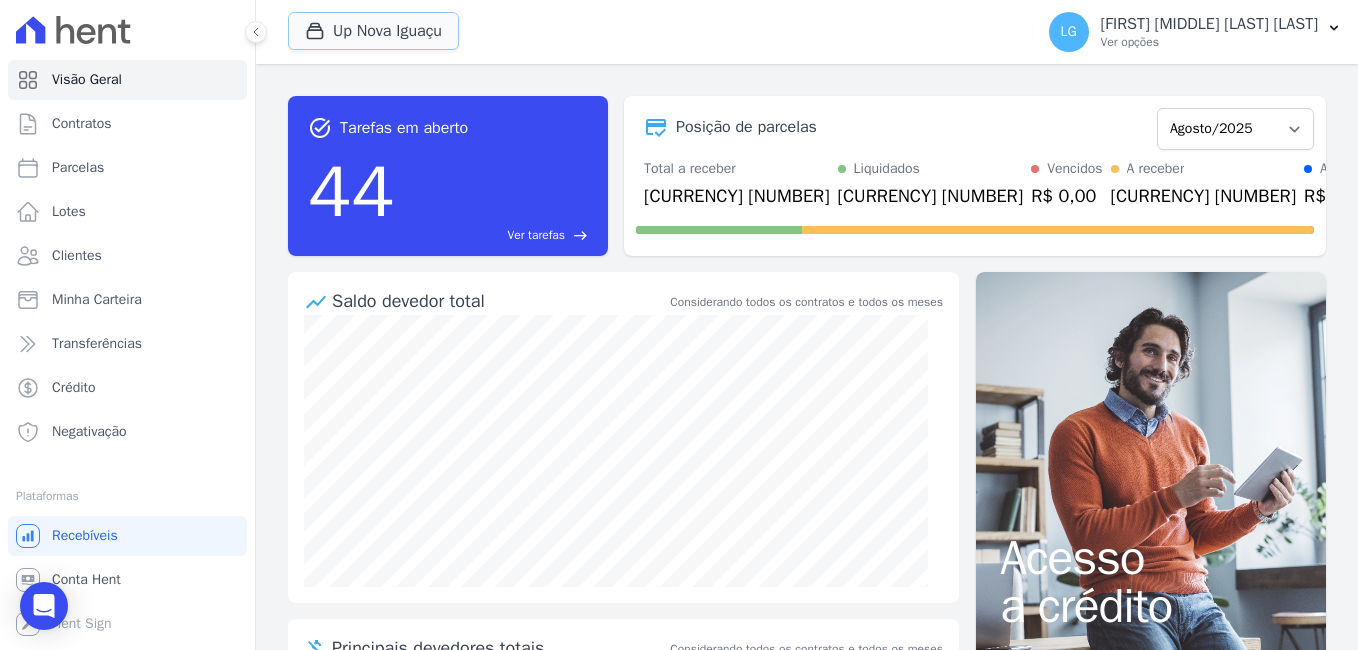drag, startPoint x: 345, startPoint y: 31, endPoint x: 345, endPoint y: 50, distance: 19 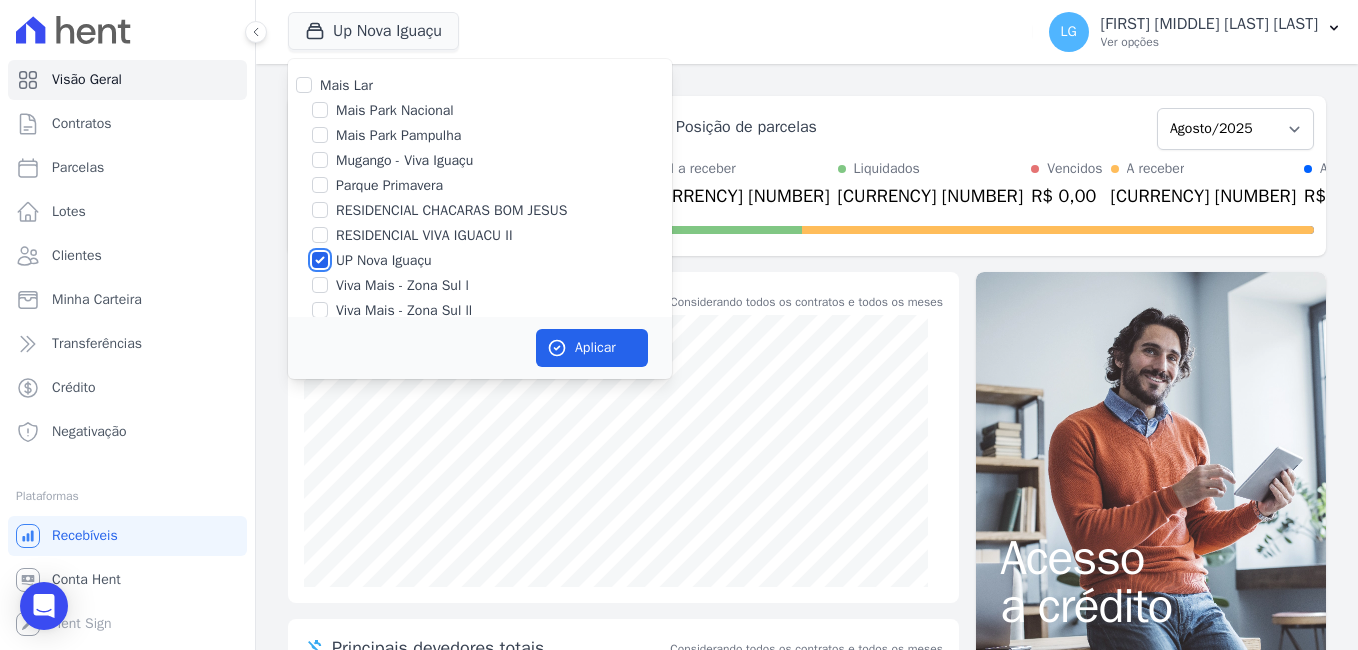 click on "UP Nova Iguaçu" at bounding box center [320, 260] 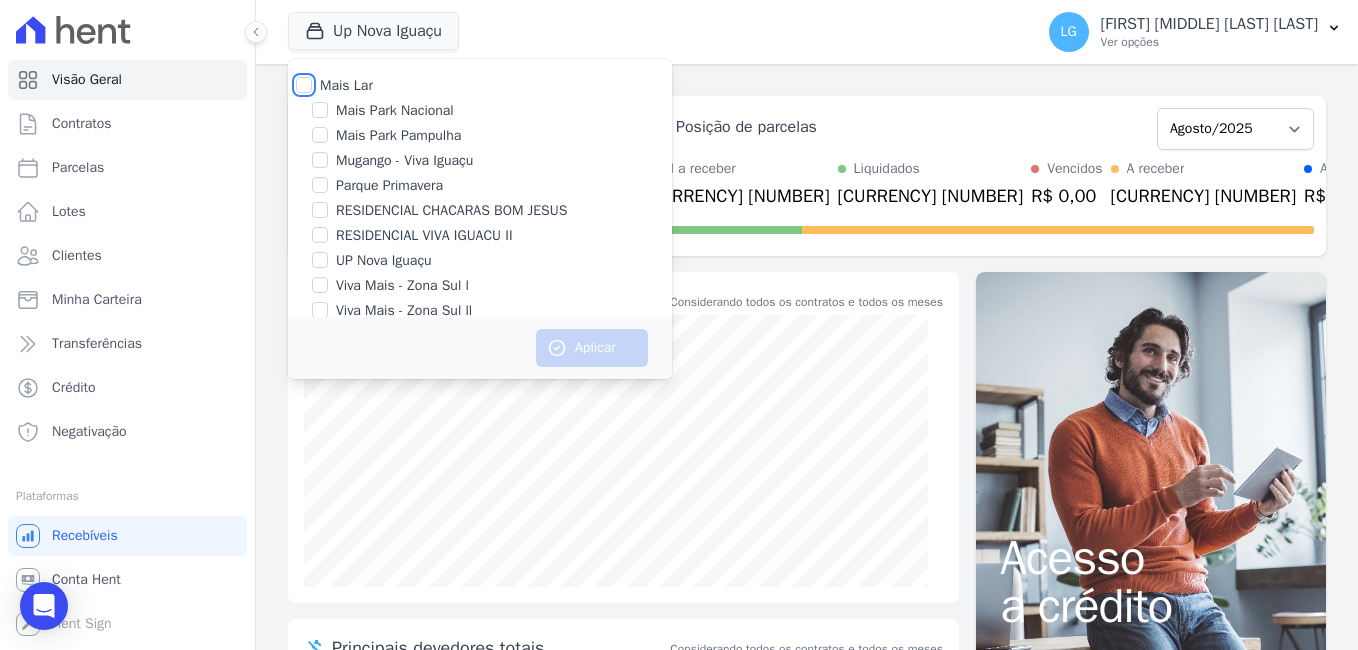 click on "Mais Lar" at bounding box center (304, 85) 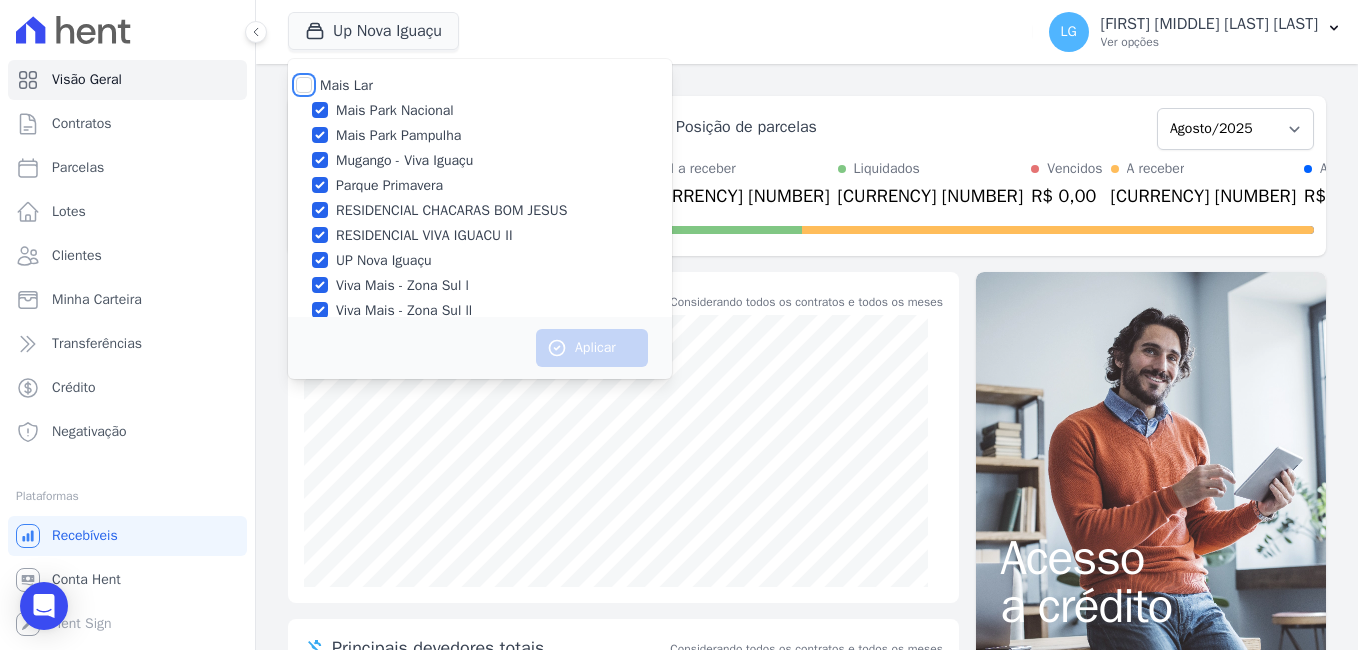 checkbox on "true" 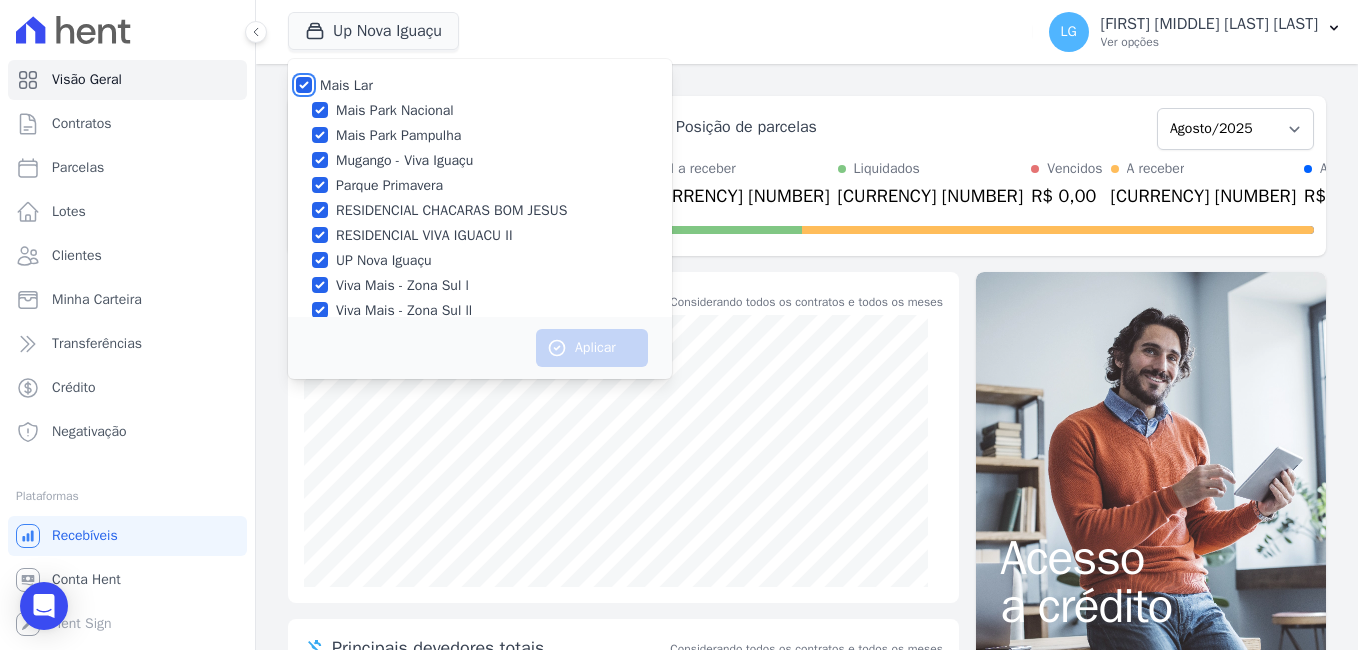 checkbox on "true" 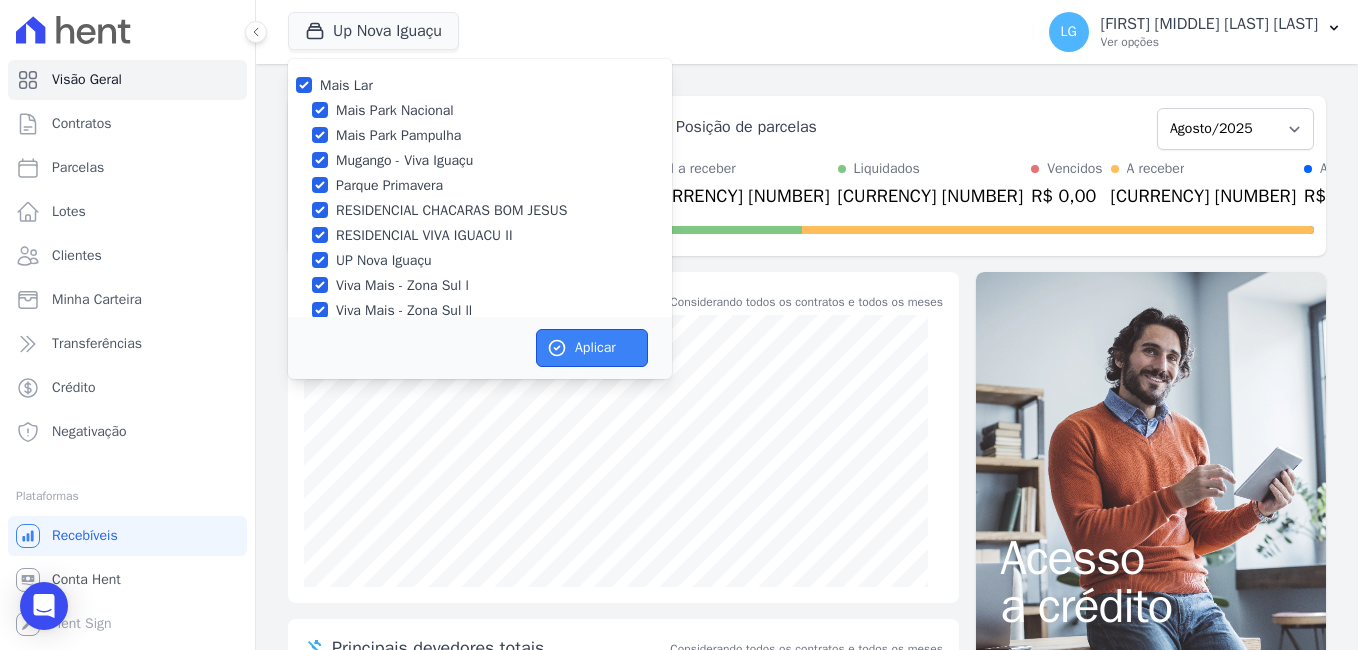click on "Aplicar" at bounding box center [592, 348] 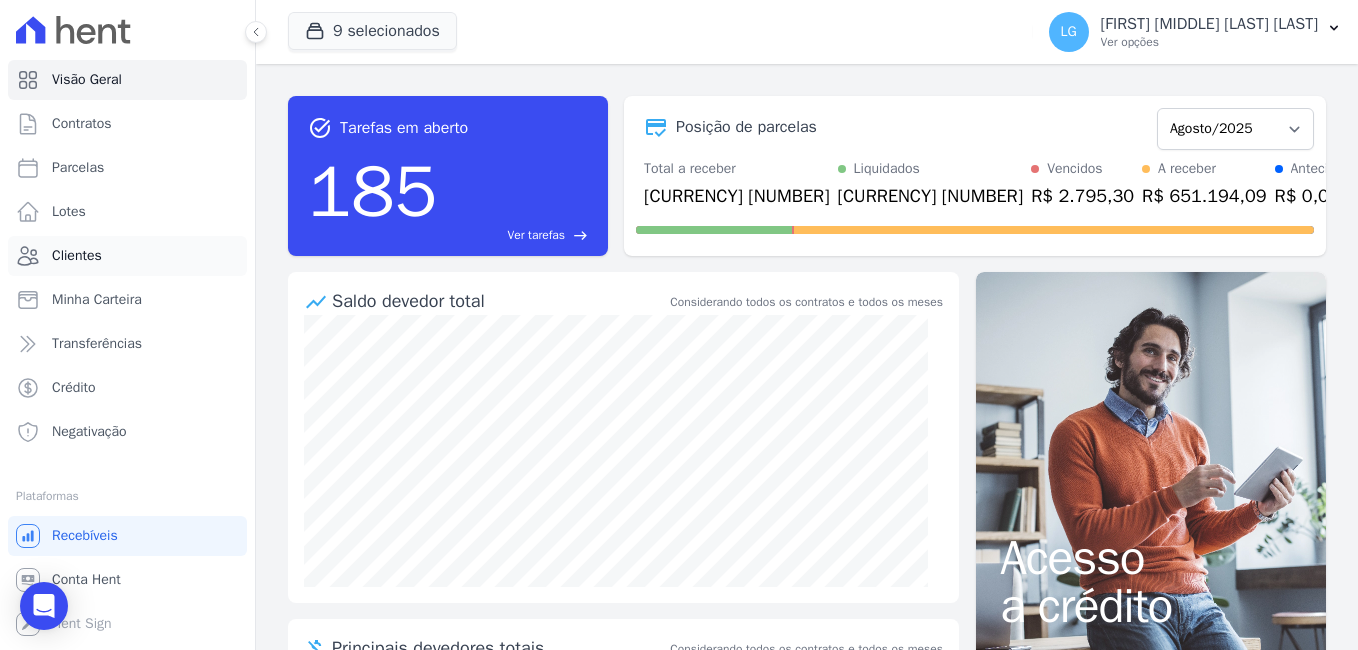 click on "Clientes" at bounding box center [127, 256] 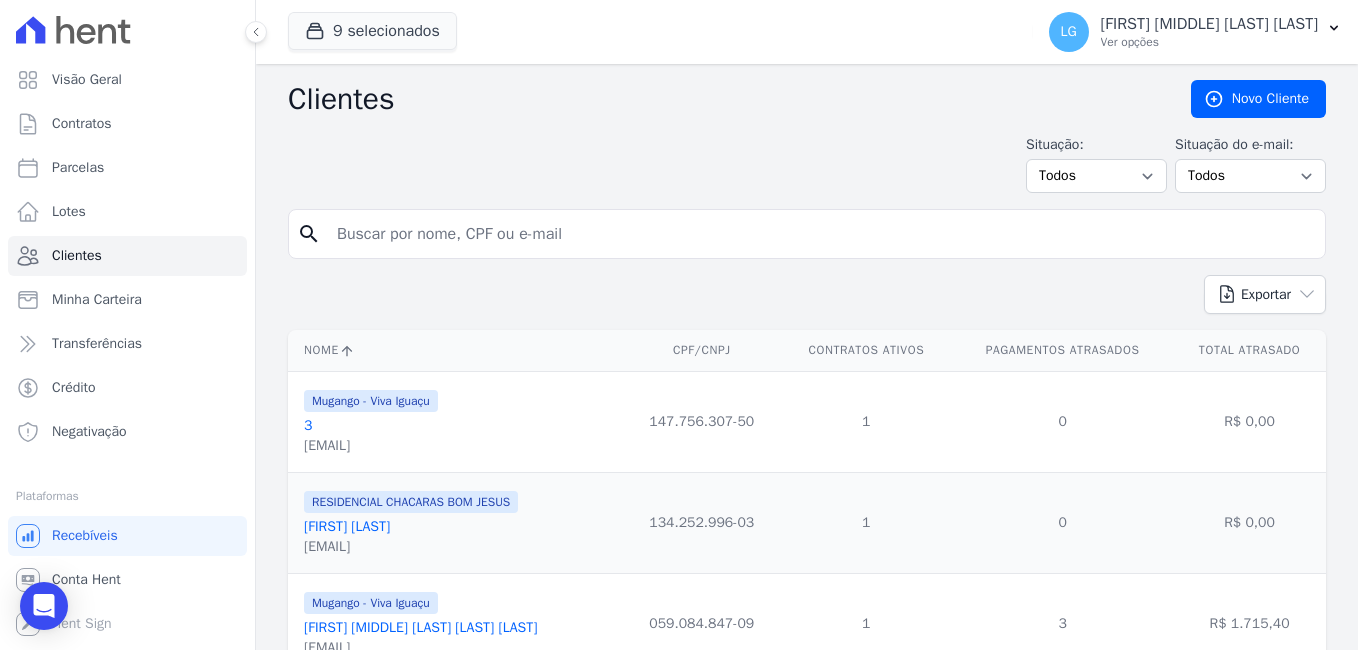 click at bounding box center [821, 234] 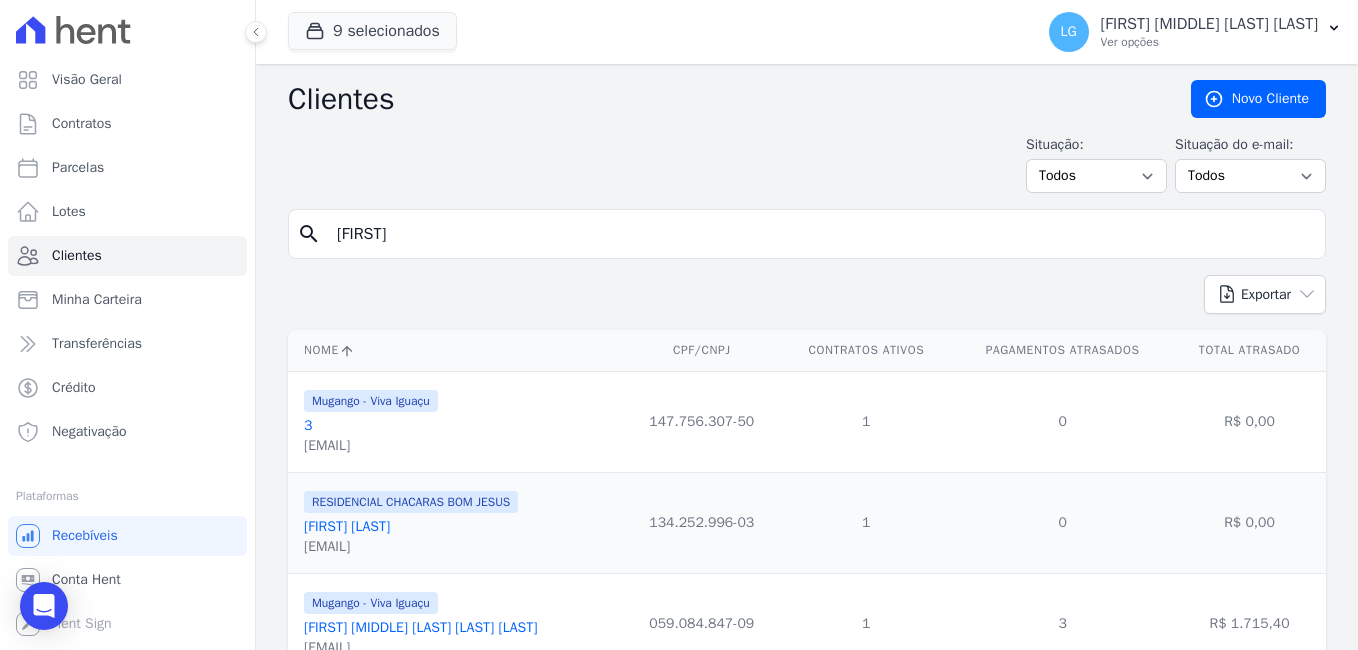 type on "[FIRST]" 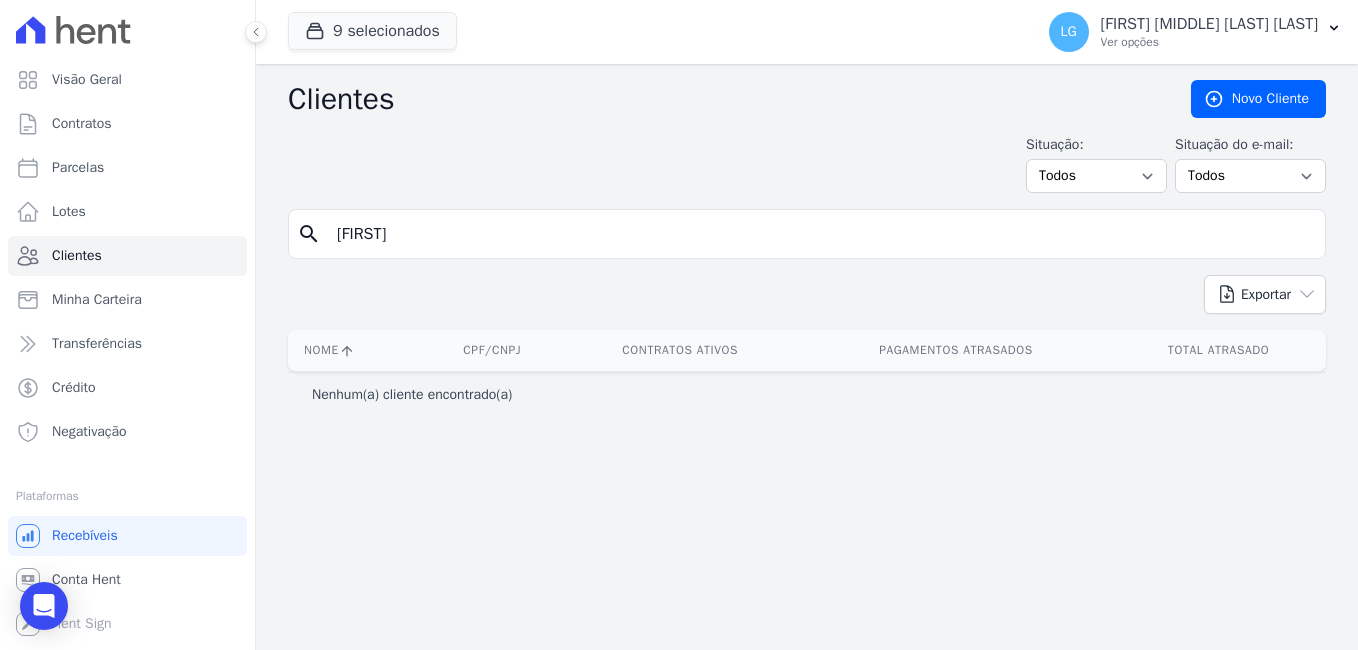 drag, startPoint x: 484, startPoint y: 242, endPoint x: 356, endPoint y: 225, distance: 129.12398 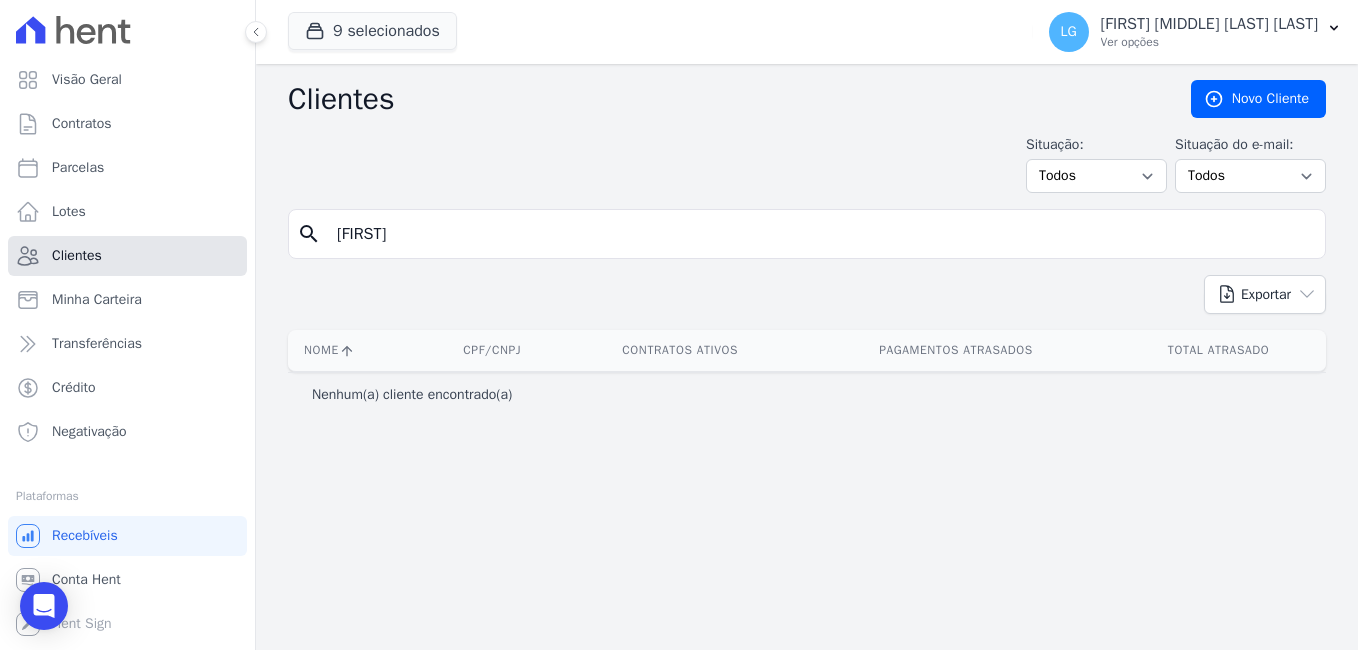 click on "Clientes" at bounding box center (77, 256) 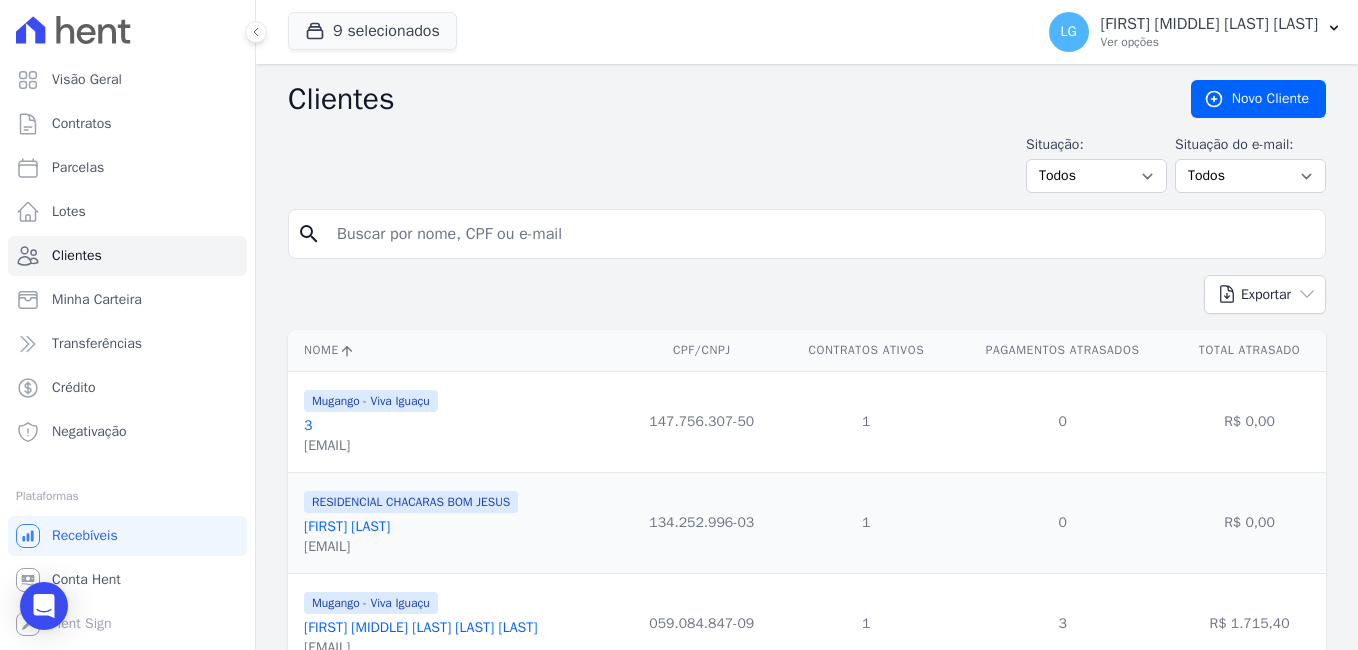 click at bounding box center [821, 234] 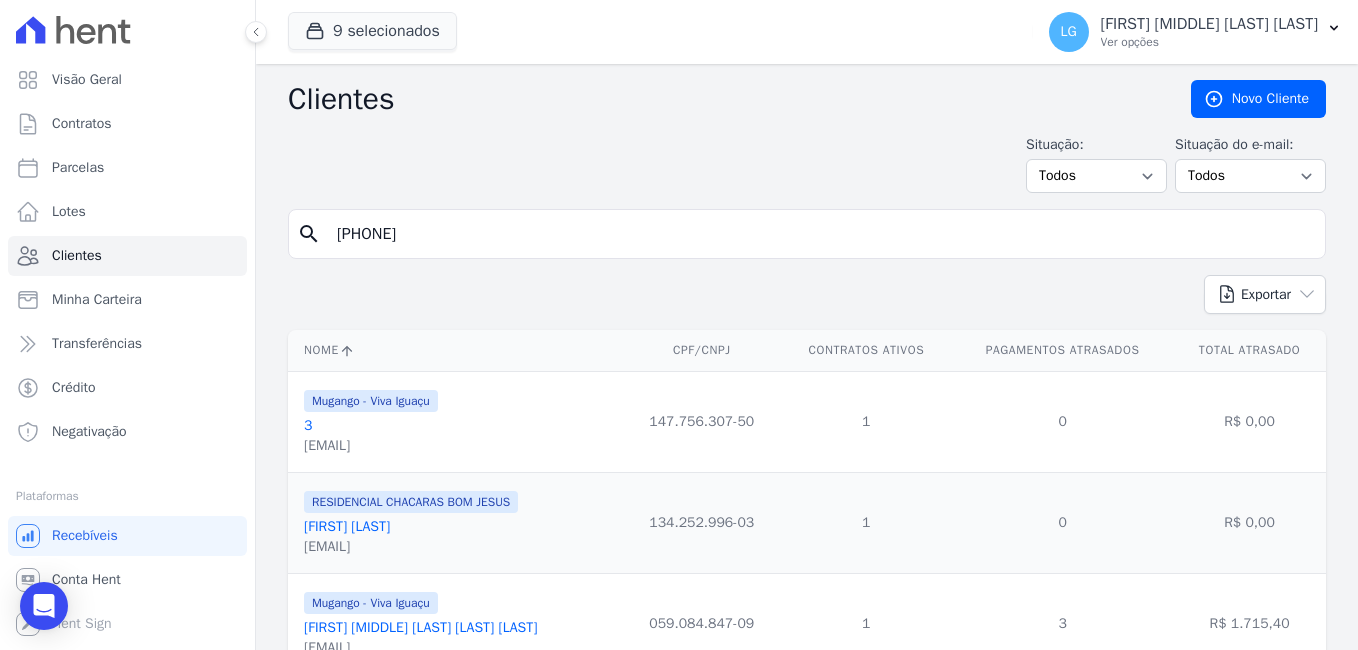 type on "[PHONE]" 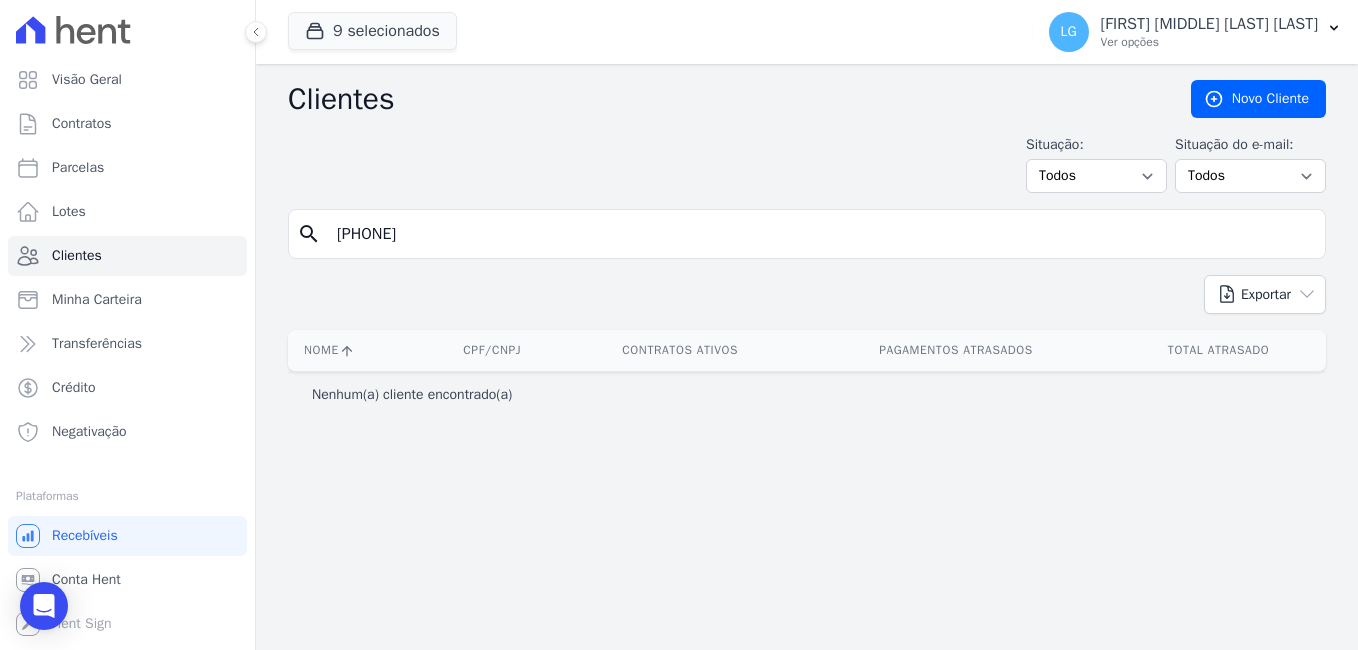click on "[PHONE]" at bounding box center (821, 234) 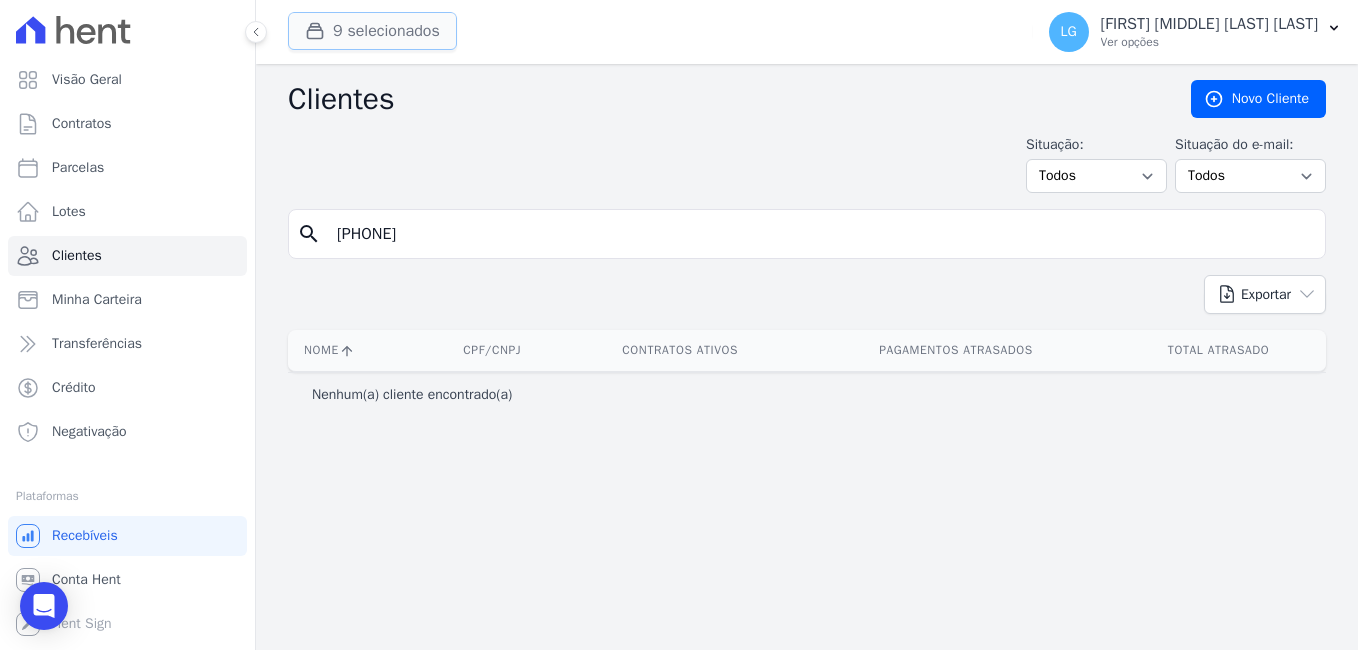 click on "9 selecionados" at bounding box center [372, 31] 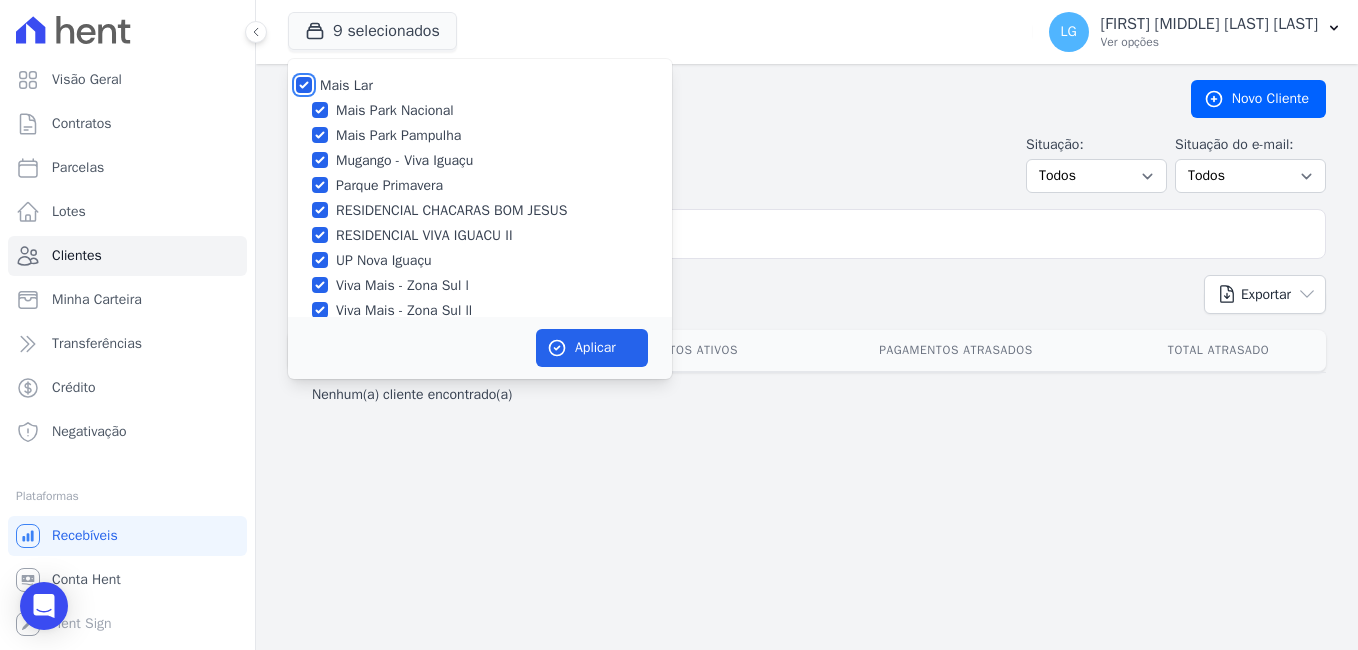 click on "Mais Lar" at bounding box center (304, 85) 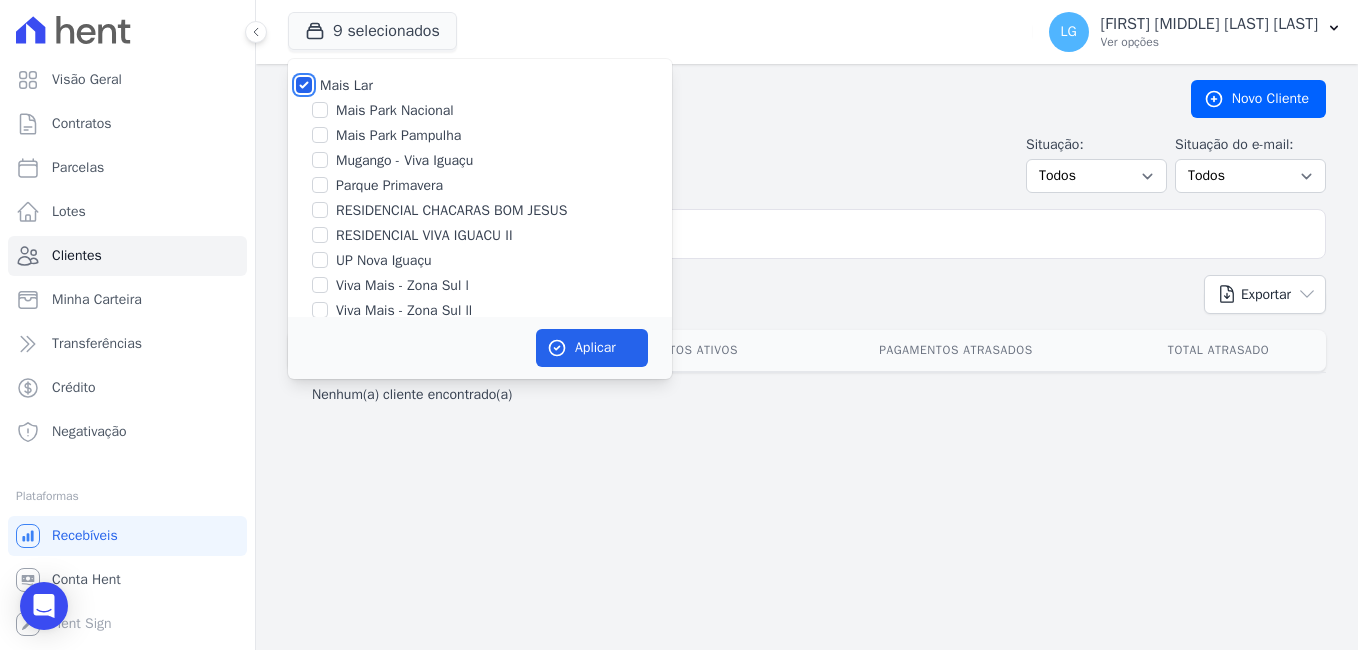 checkbox on "false" 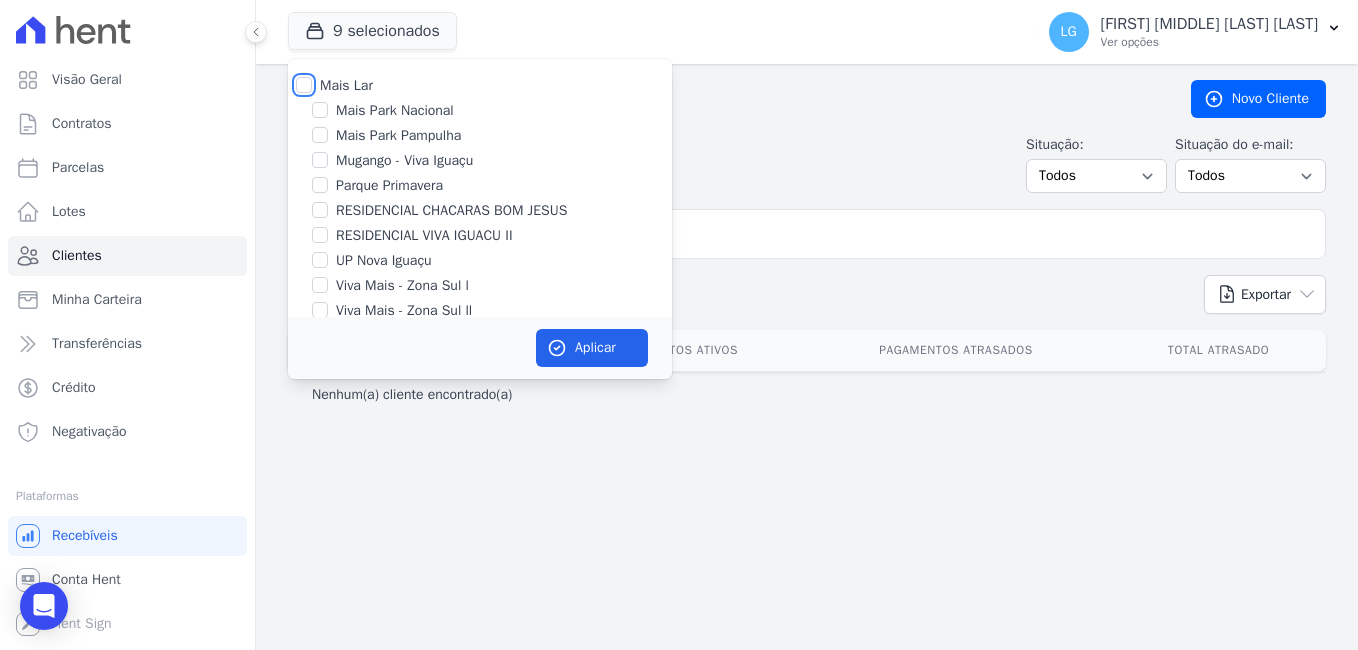 checkbox on "false" 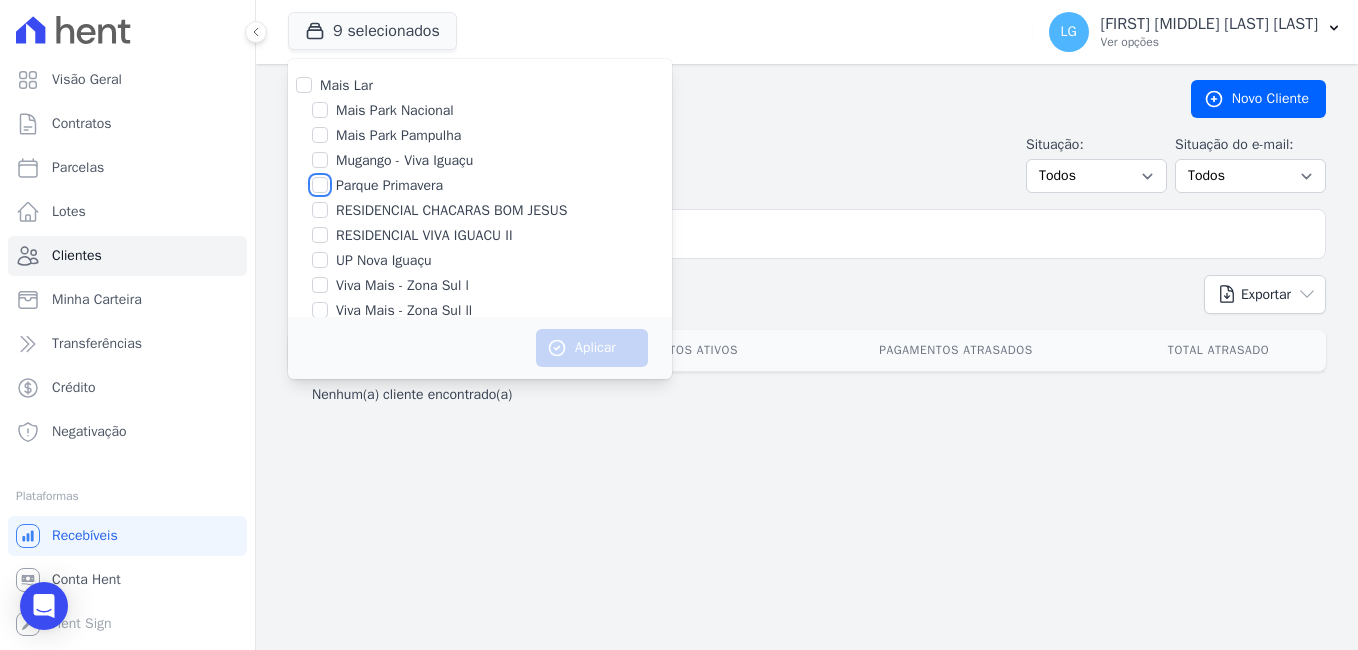 click on "Parque Primavera" at bounding box center (320, 185) 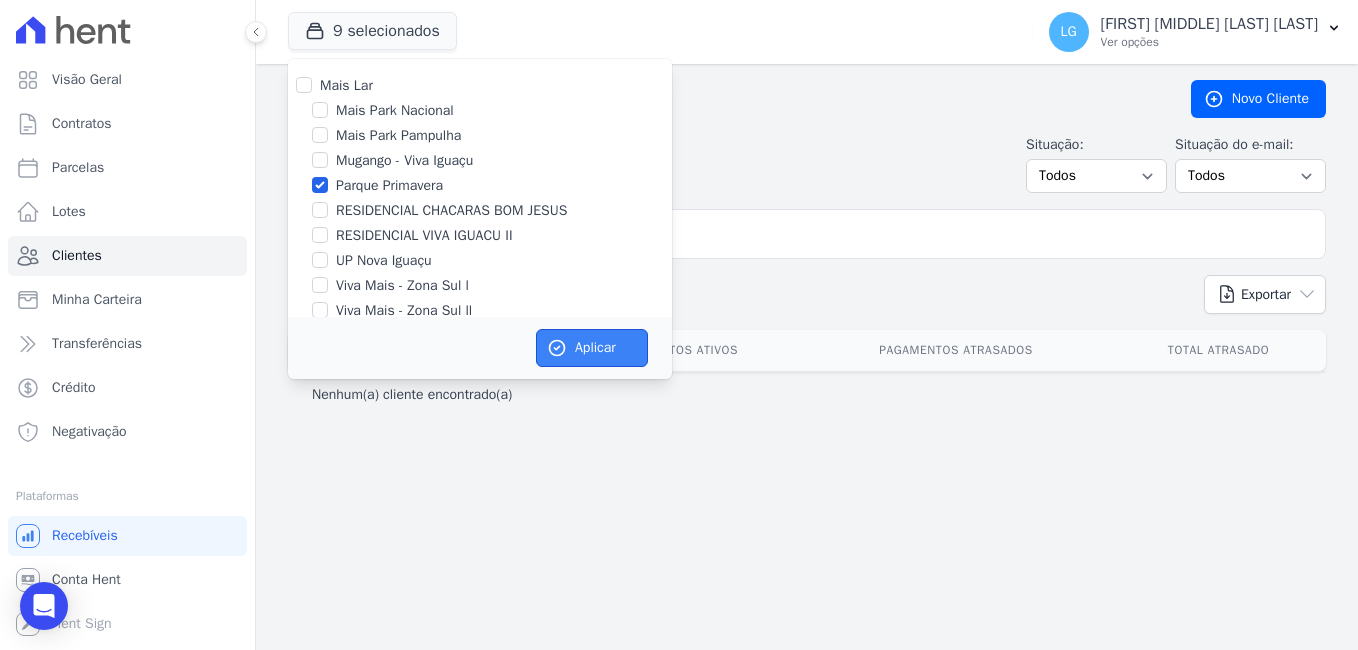 click on "Aplicar" at bounding box center (592, 348) 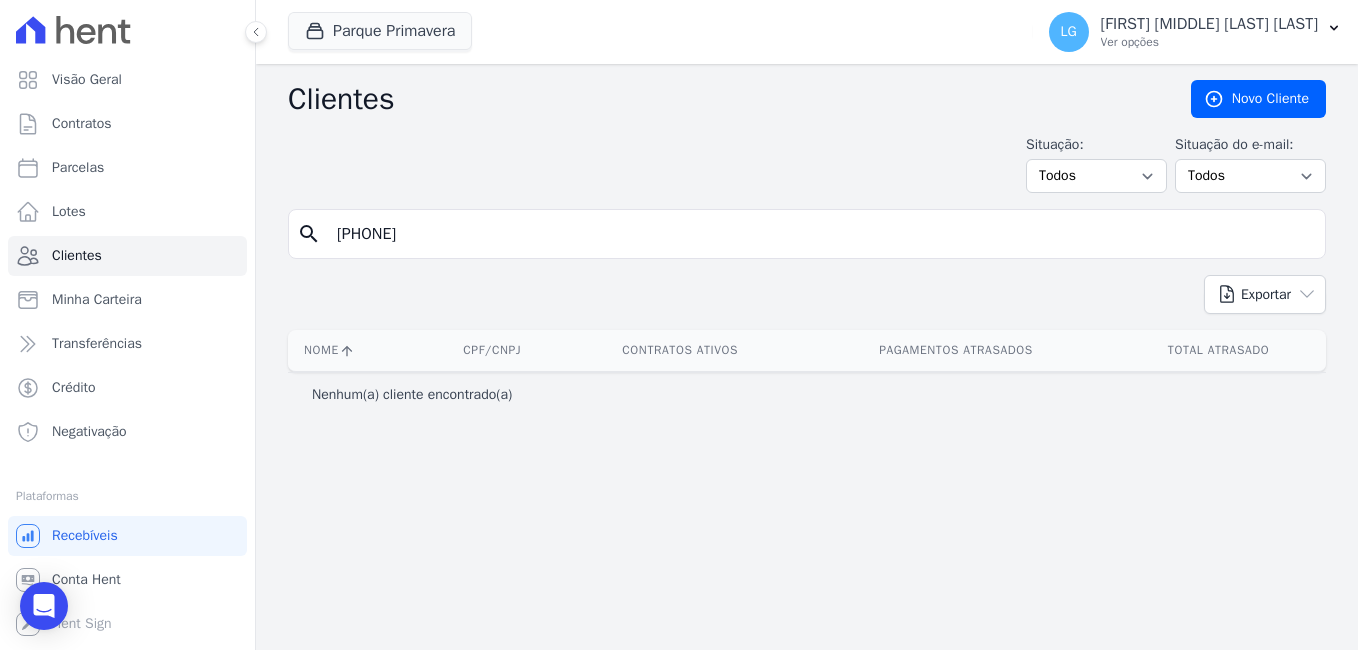 drag, startPoint x: 809, startPoint y: 244, endPoint x: 266, endPoint y: 206, distance: 544.328 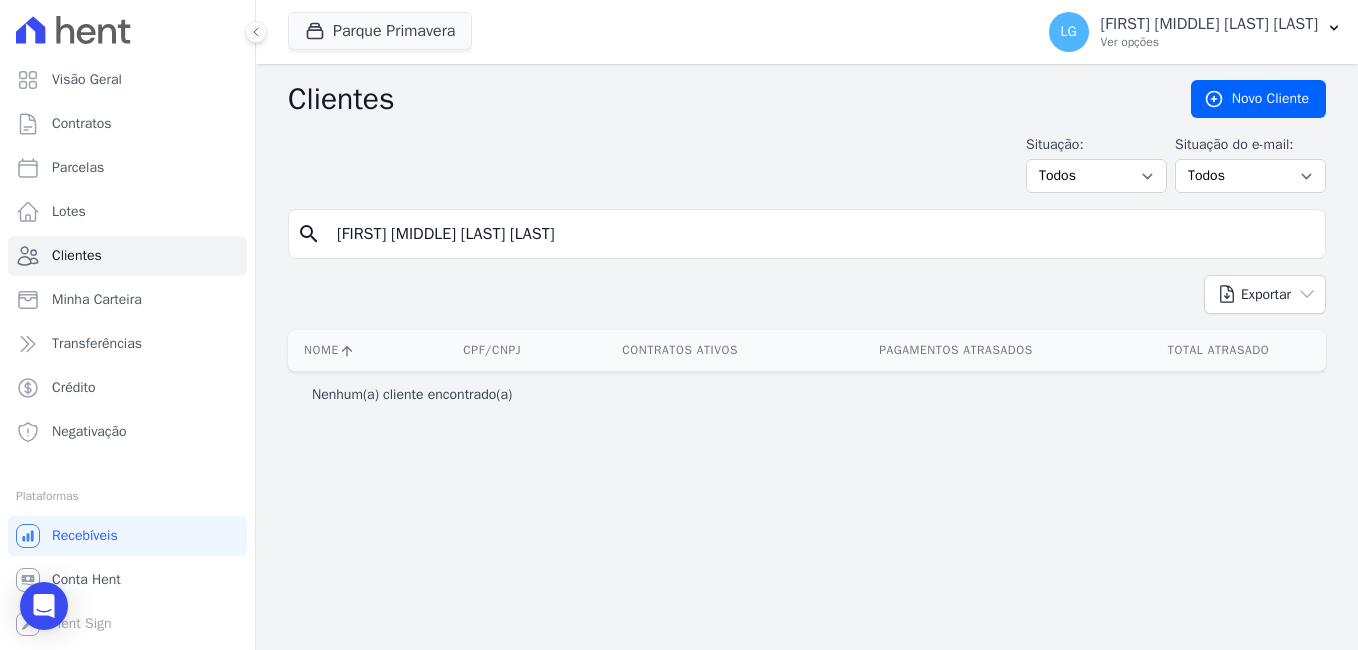 type on "[FIRST] [MIDDLE] [LAST] [LAST]" 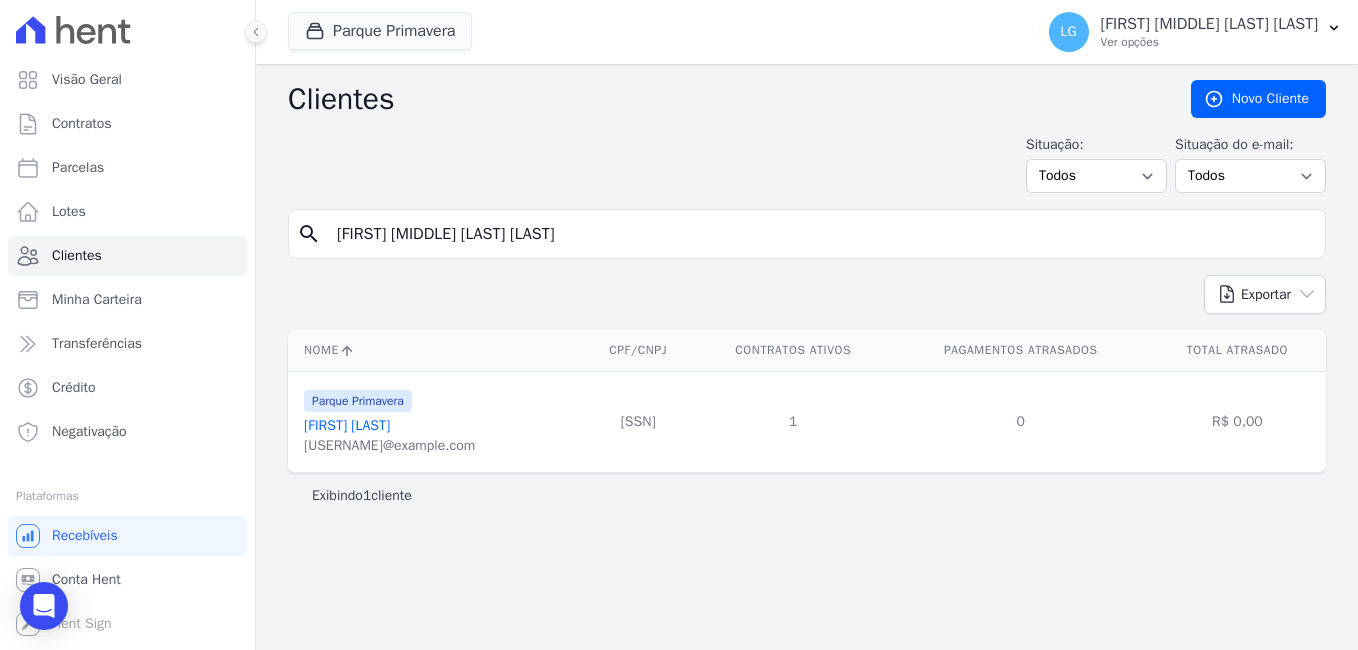 click on "[FIRST] [LAST]" at bounding box center [347, 425] 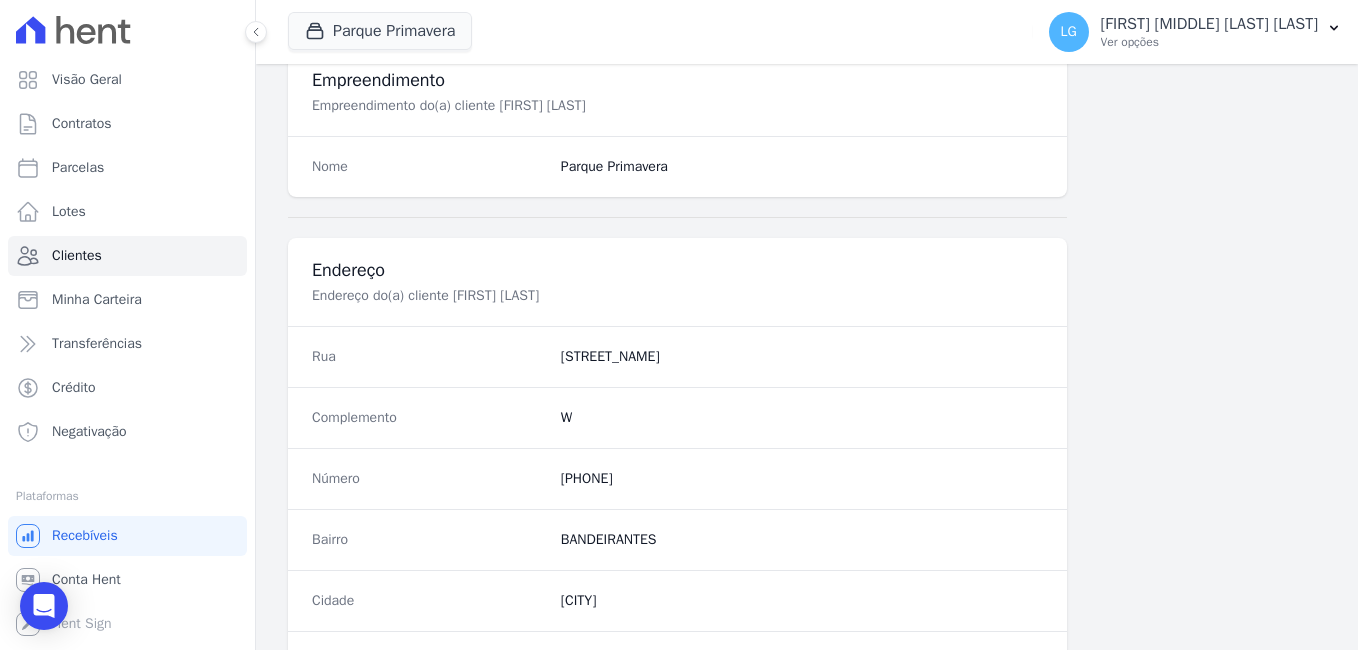 scroll, scrollTop: 1221, scrollLeft: 0, axis: vertical 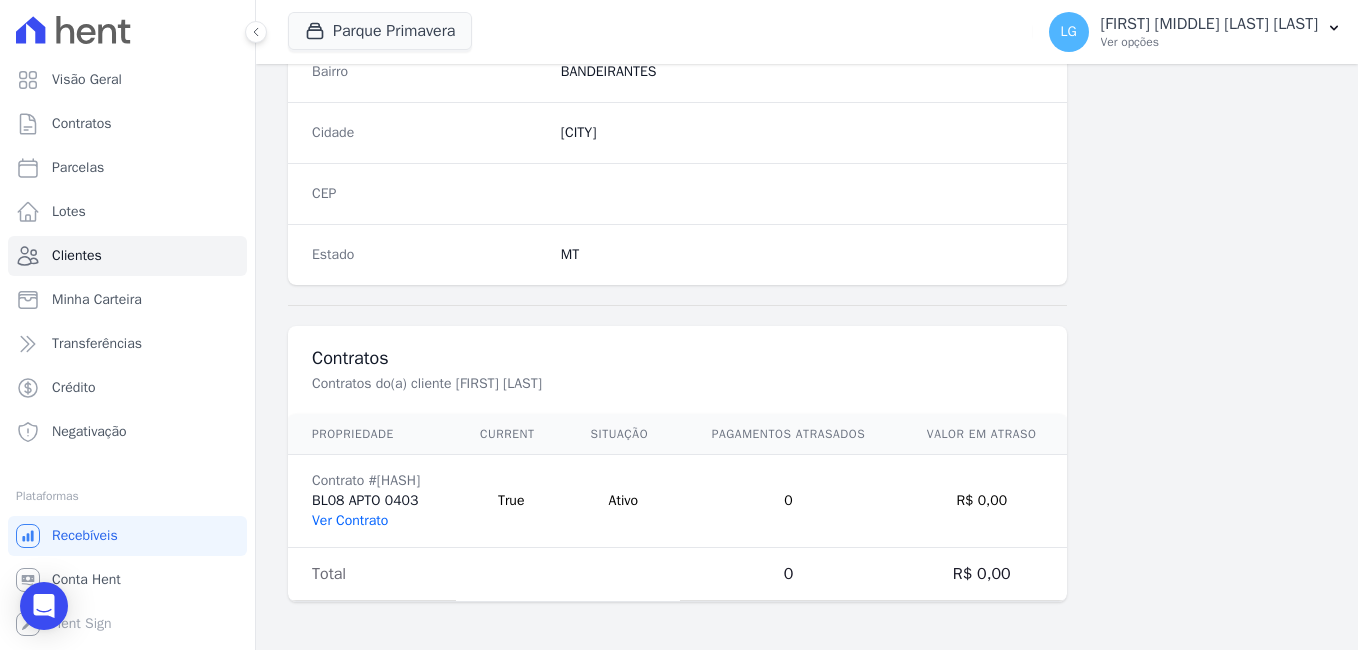 click on "Ver Contrato" at bounding box center [350, 520] 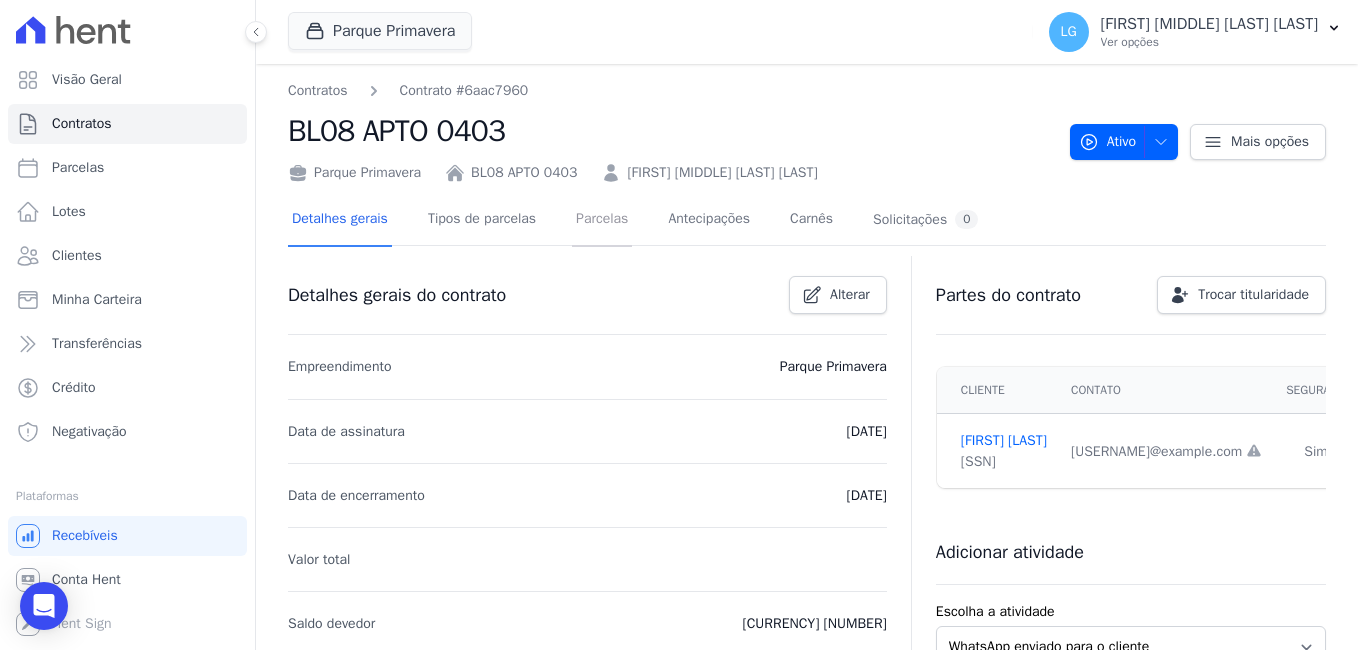 click on "Parcelas" at bounding box center [602, 220] 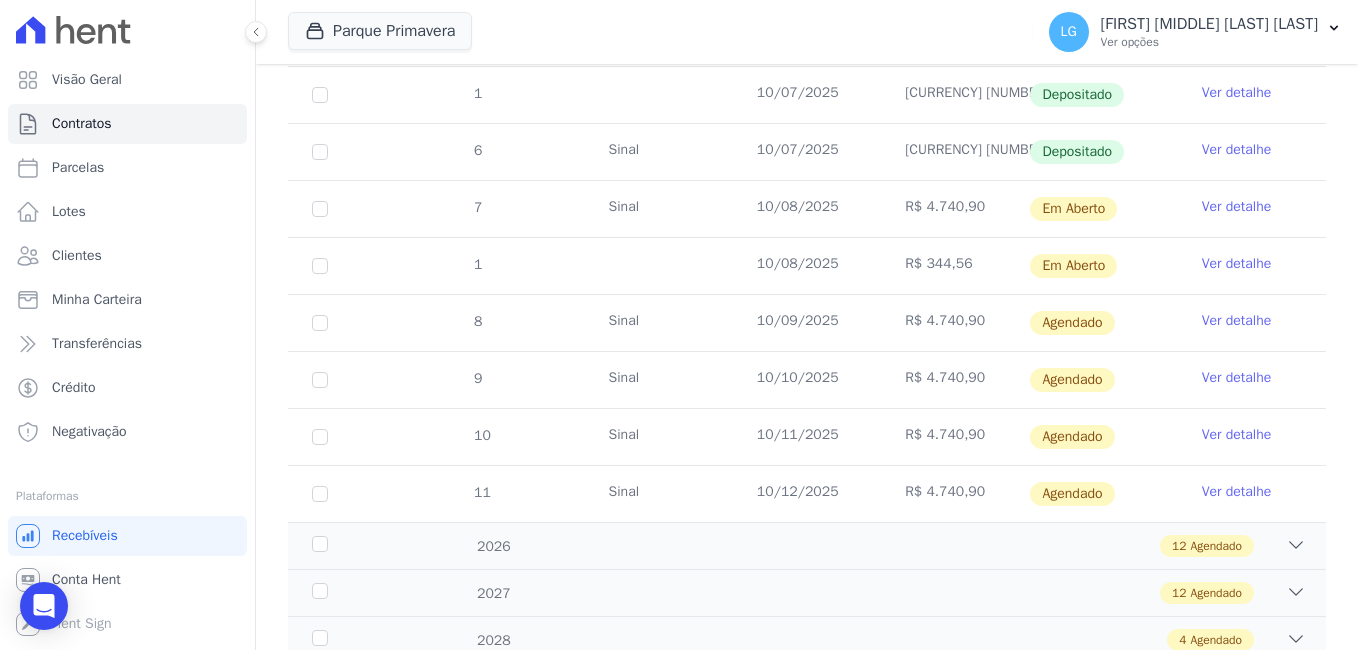 scroll, scrollTop: 939, scrollLeft: 0, axis: vertical 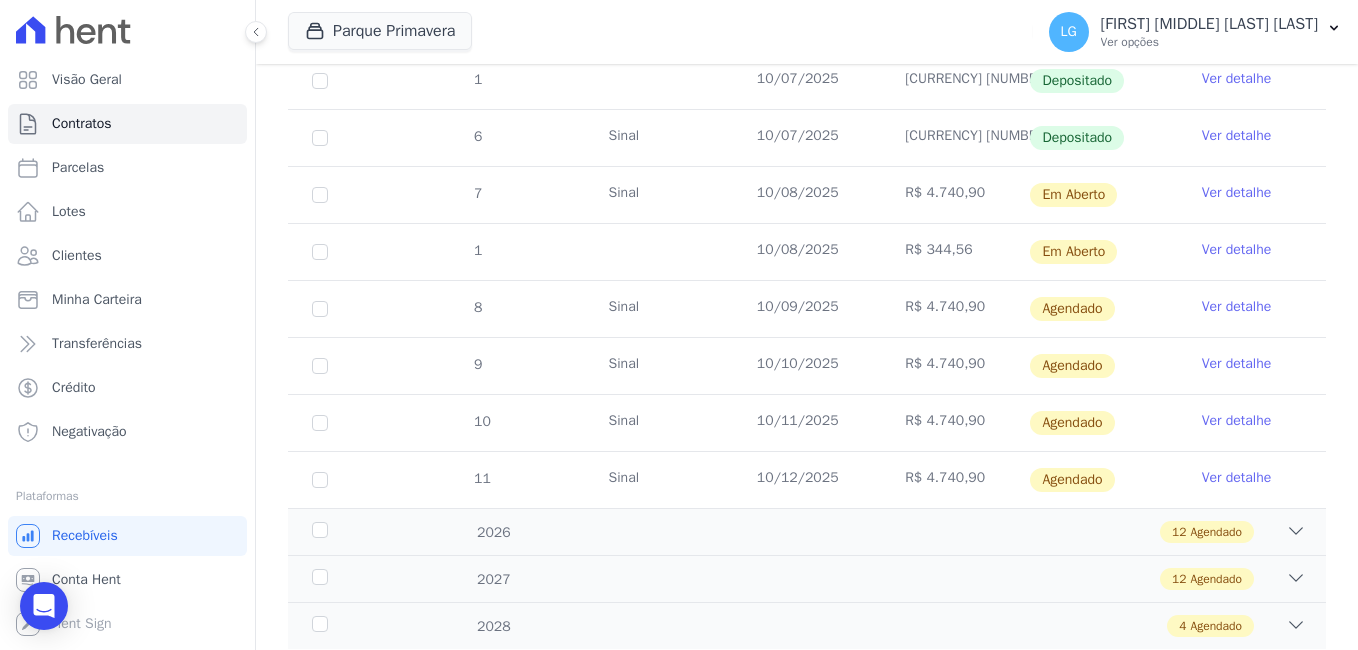click on "Ver detalhe" at bounding box center [1237, 193] 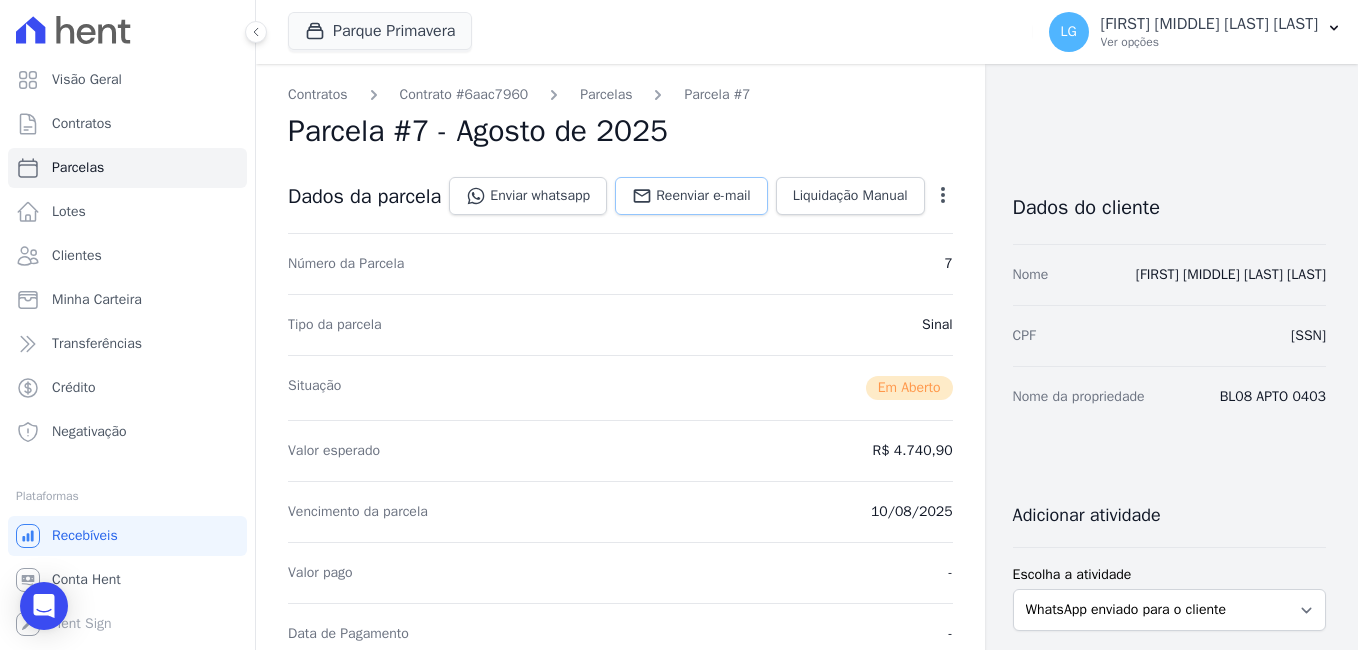 click on "Reenviar e-mail" at bounding box center [703, 196] 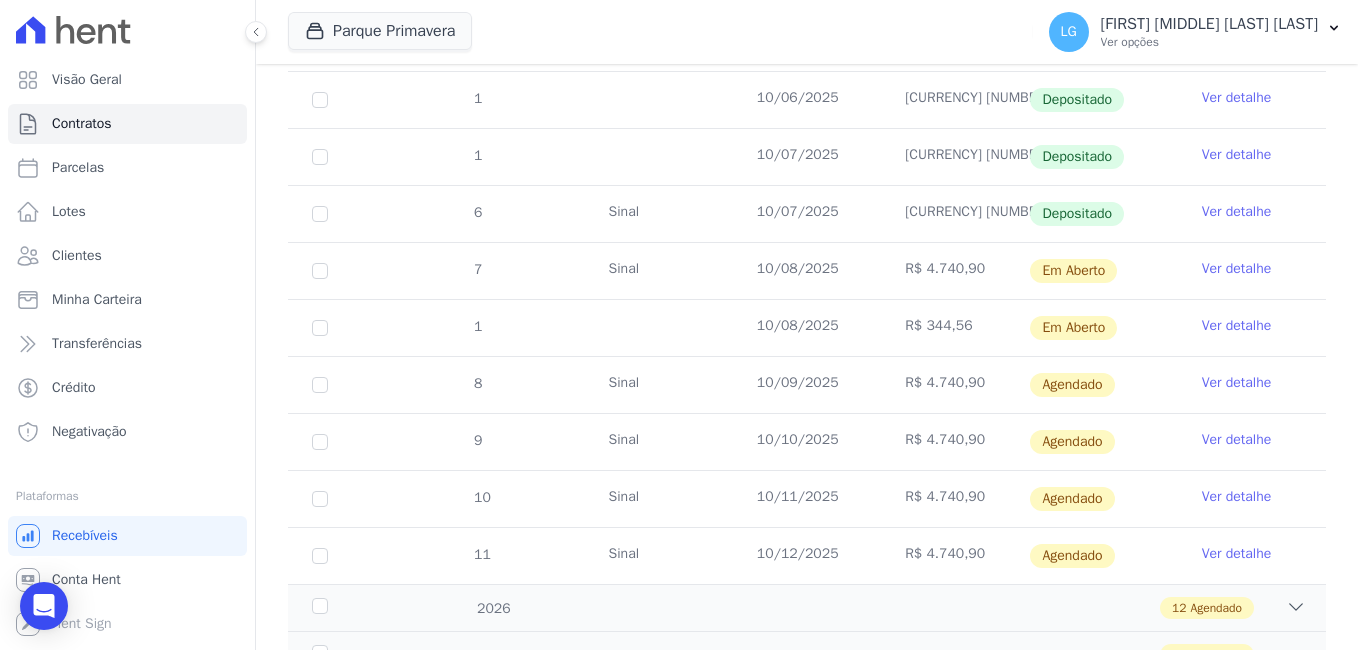 scroll, scrollTop: 886, scrollLeft: 0, axis: vertical 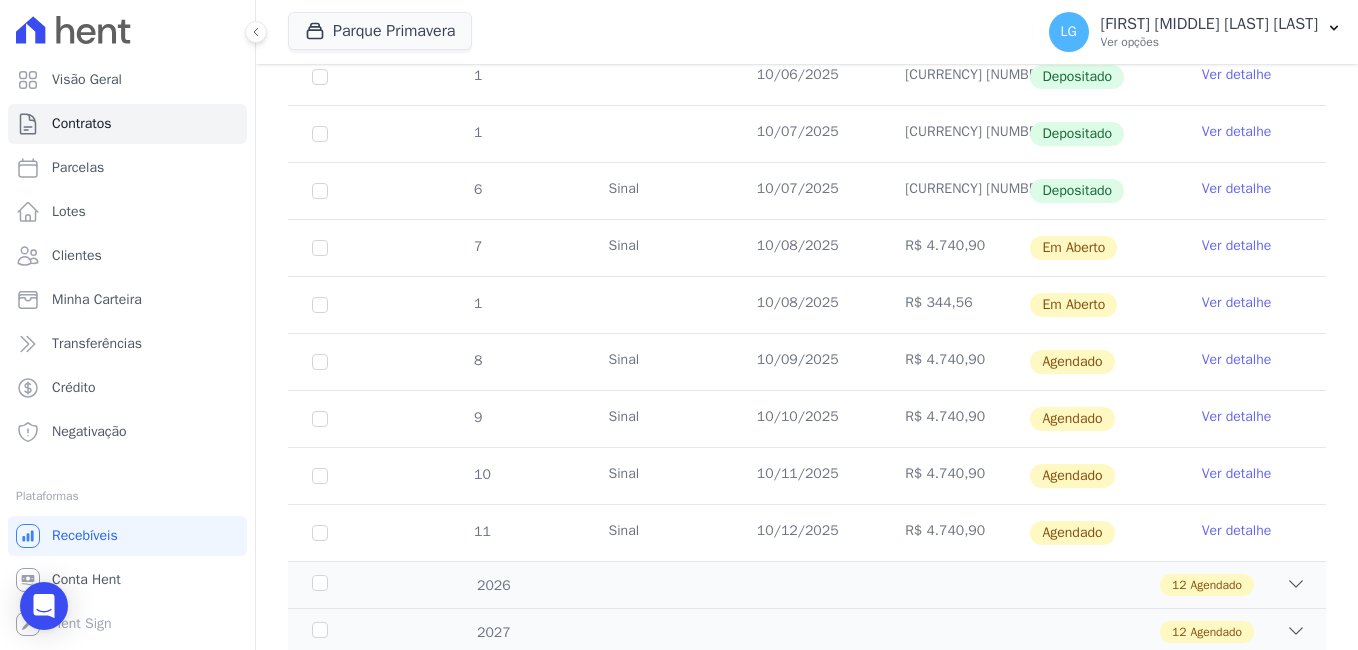 click on "Ver detalhe" at bounding box center (1237, 303) 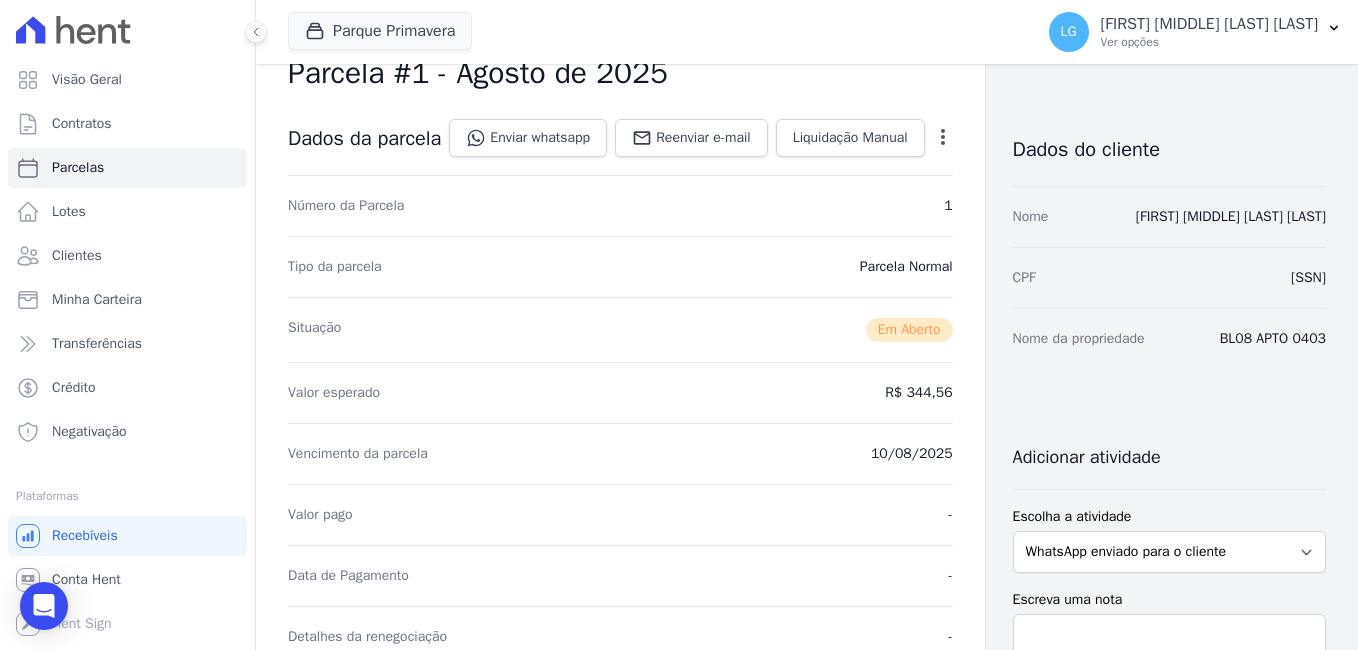scroll, scrollTop: 43, scrollLeft: 0, axis: vertical 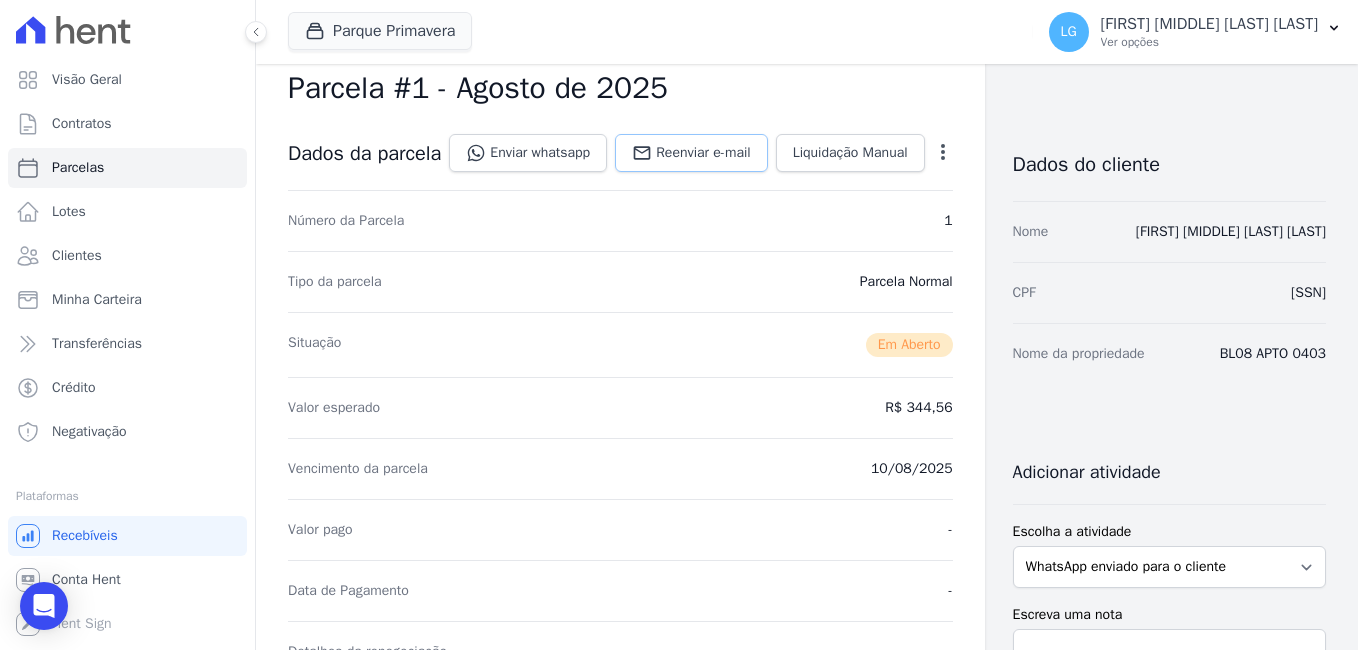 click on "Reenviar e-mail" at bounding box center (703, 153) 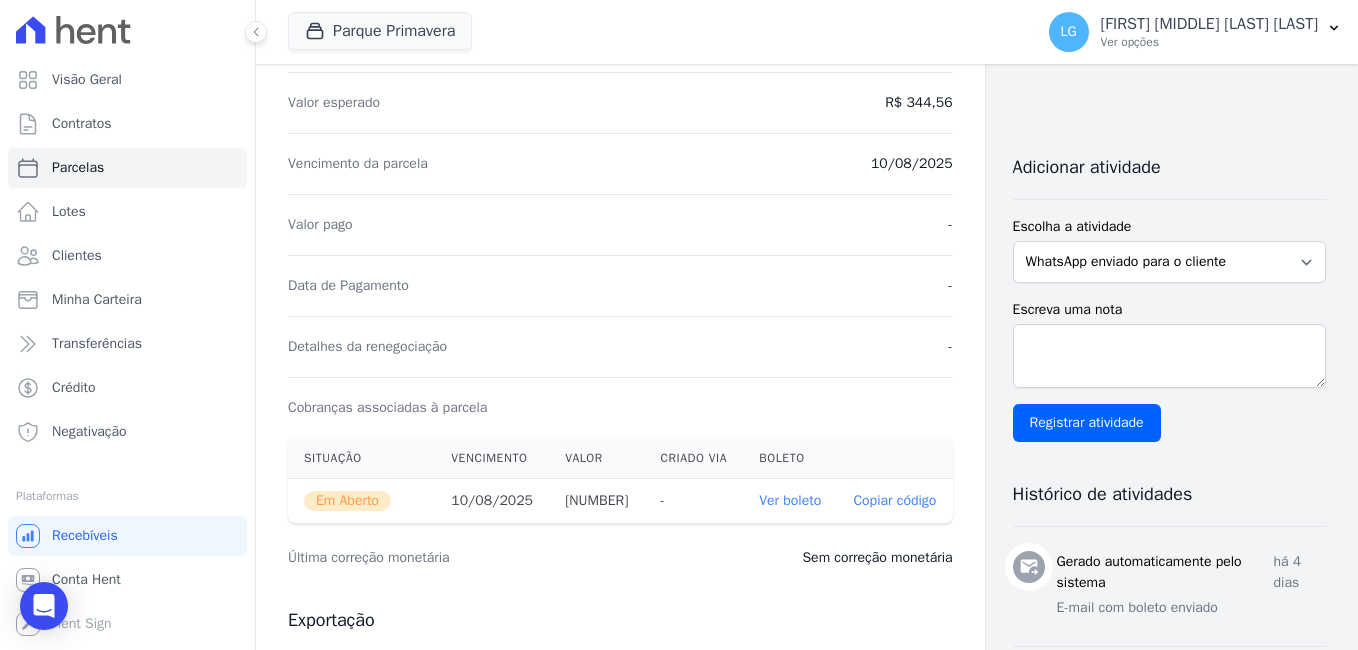 scroll, scrollTop: 355, scrollLeft: 0, axis: vertical 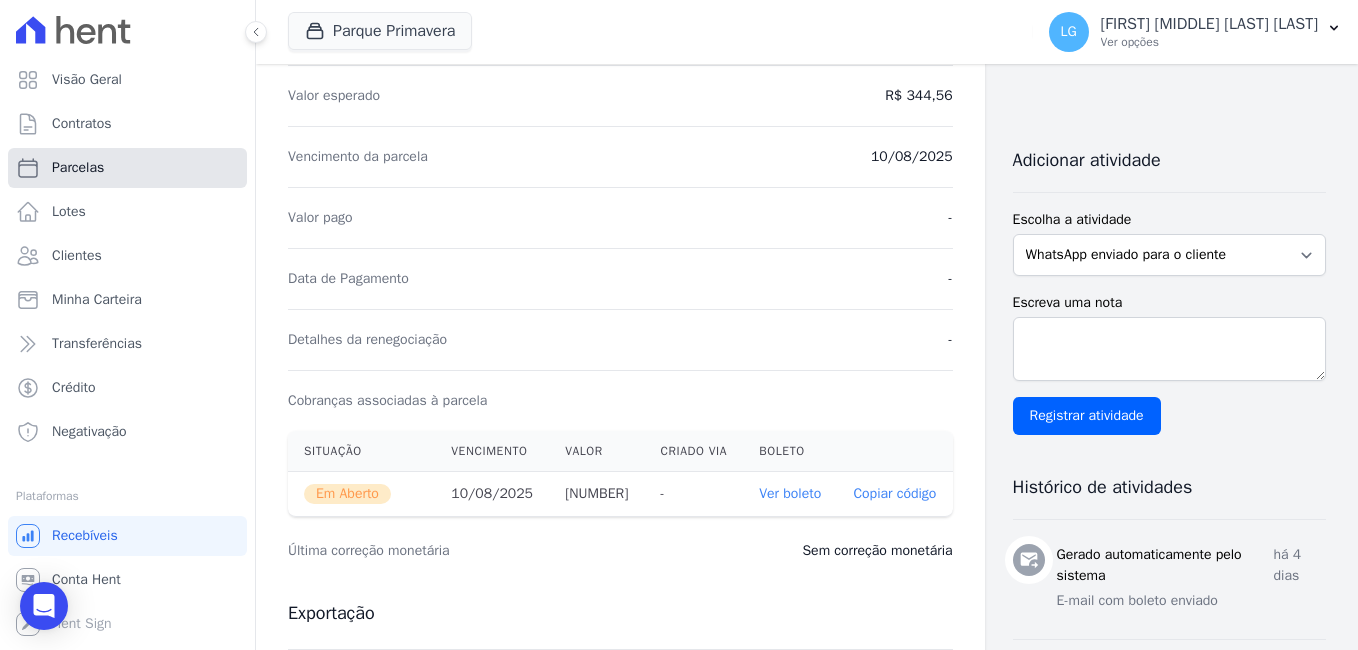 click on "Parcelas" at bounding box center [127, 168] 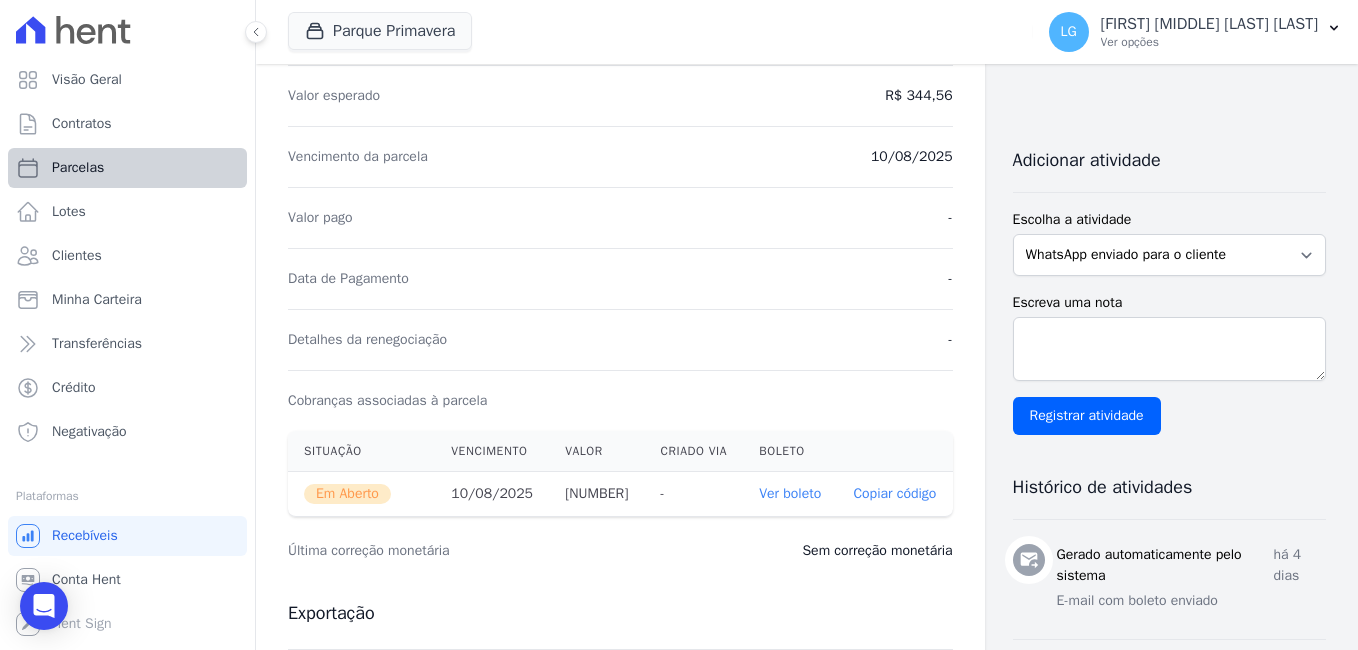 select 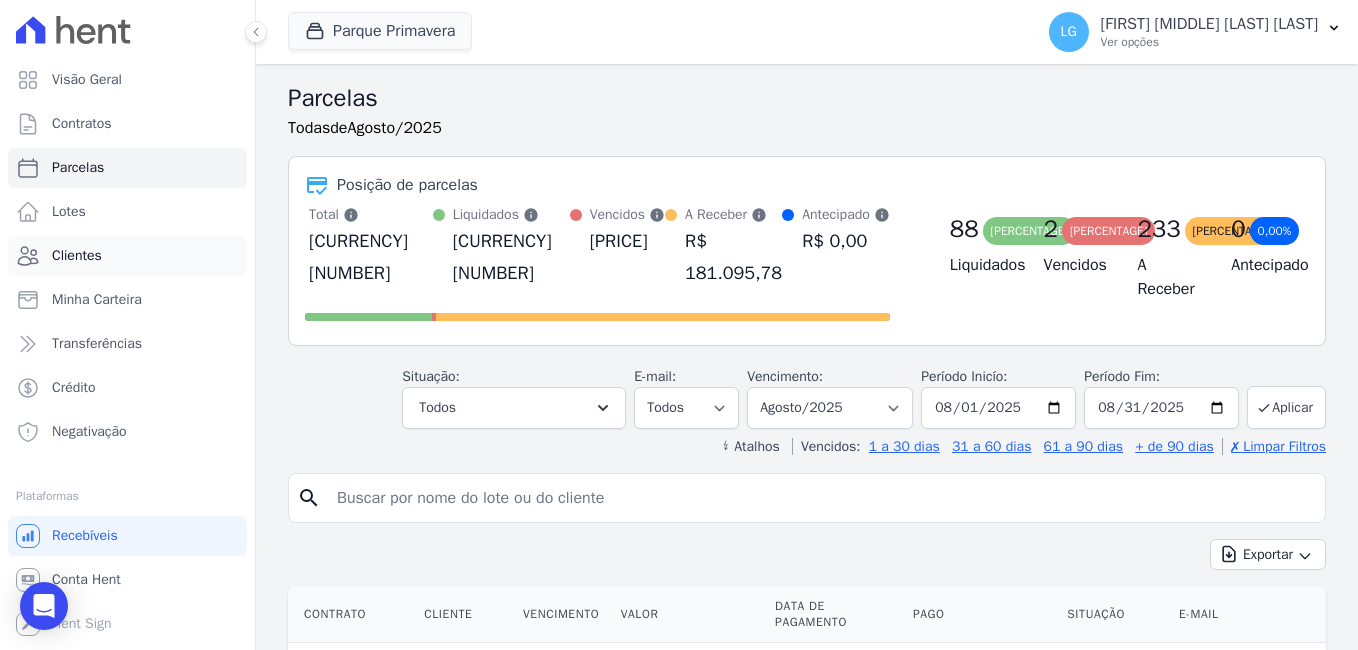 click on "Clientes" at bounding box center (77, 256) 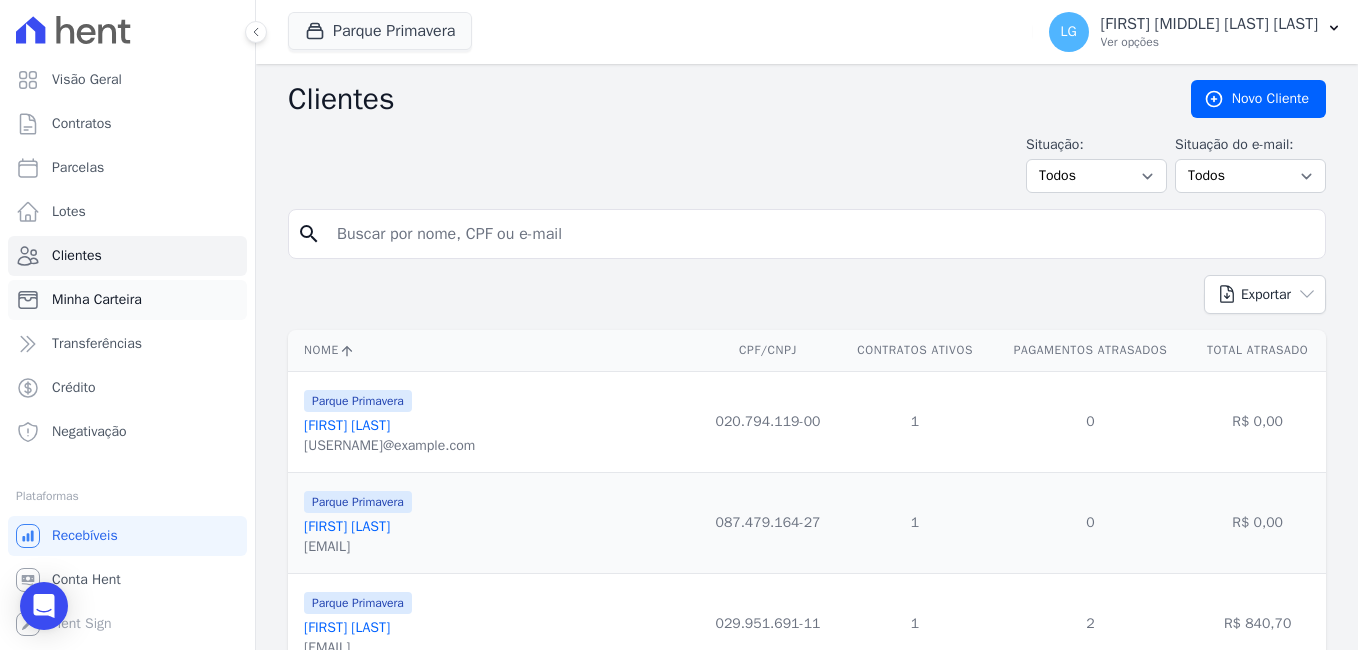 click on "Minha Carteira" at bounding box center (97, 300) 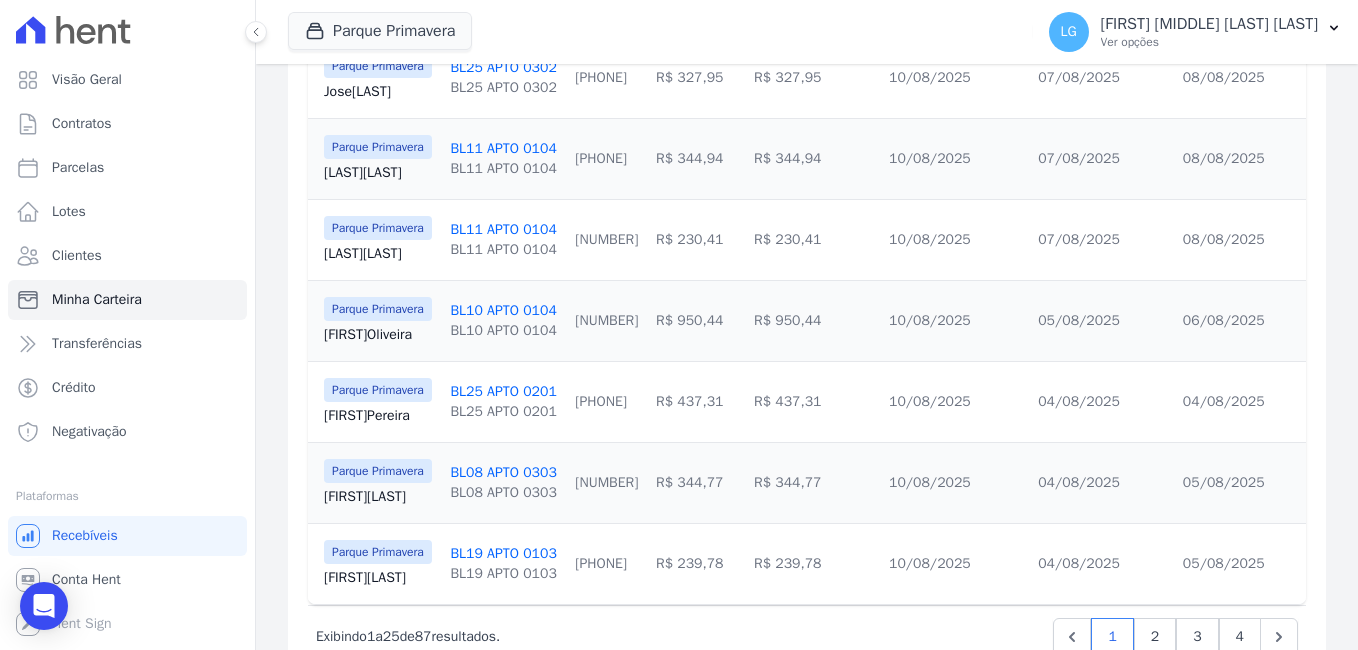 scroll, scrollTop: 2048, scrollLeft: 0, axis: vertical 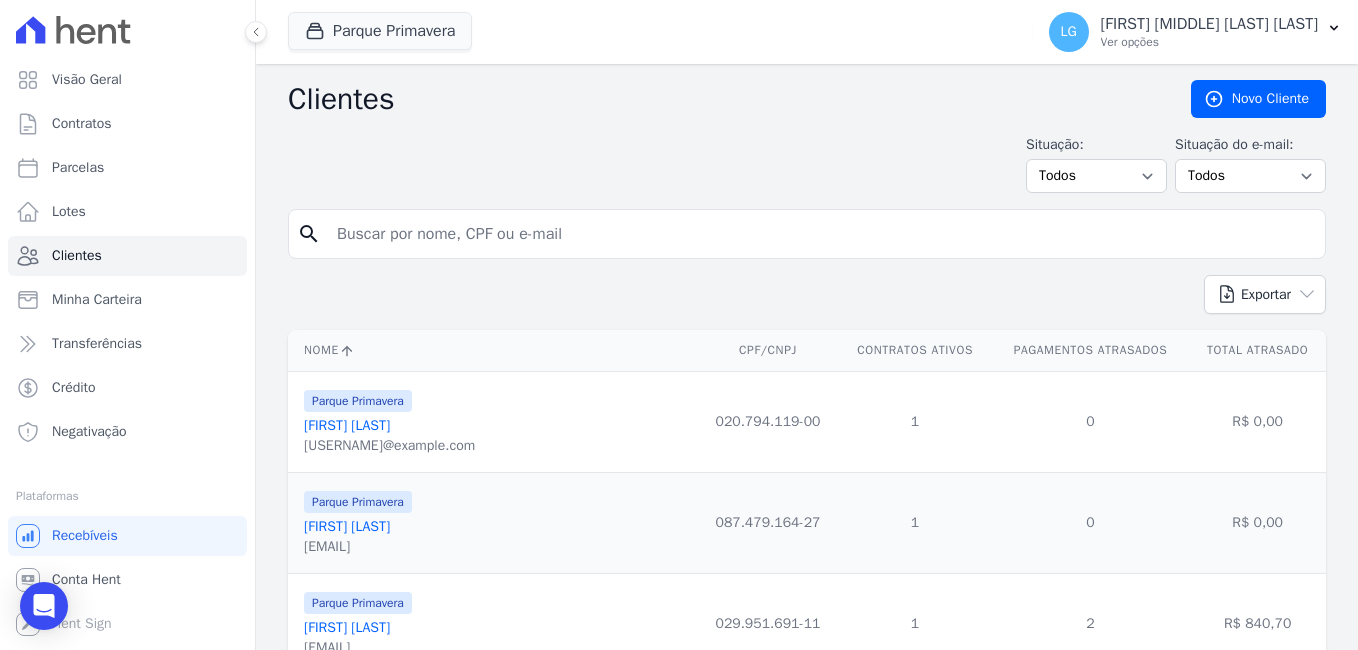 select 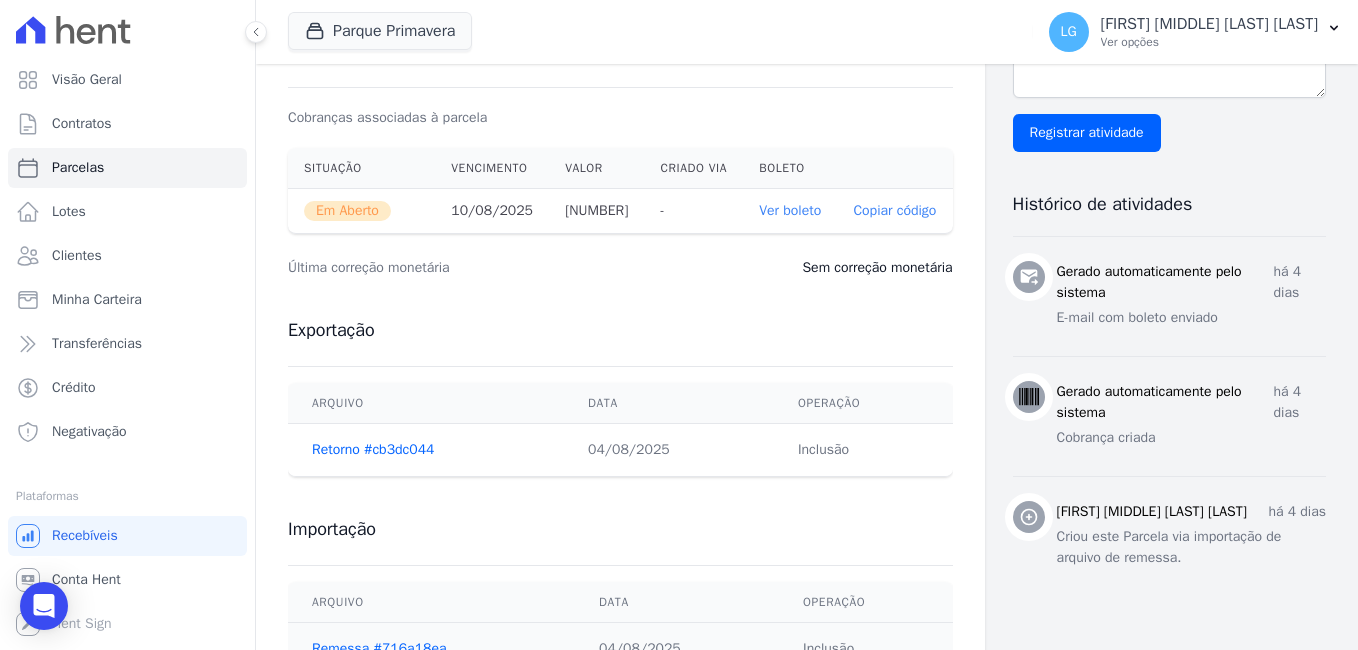 scroll, scrollTop: 635, scrollLeft: 0, axis: vertical 